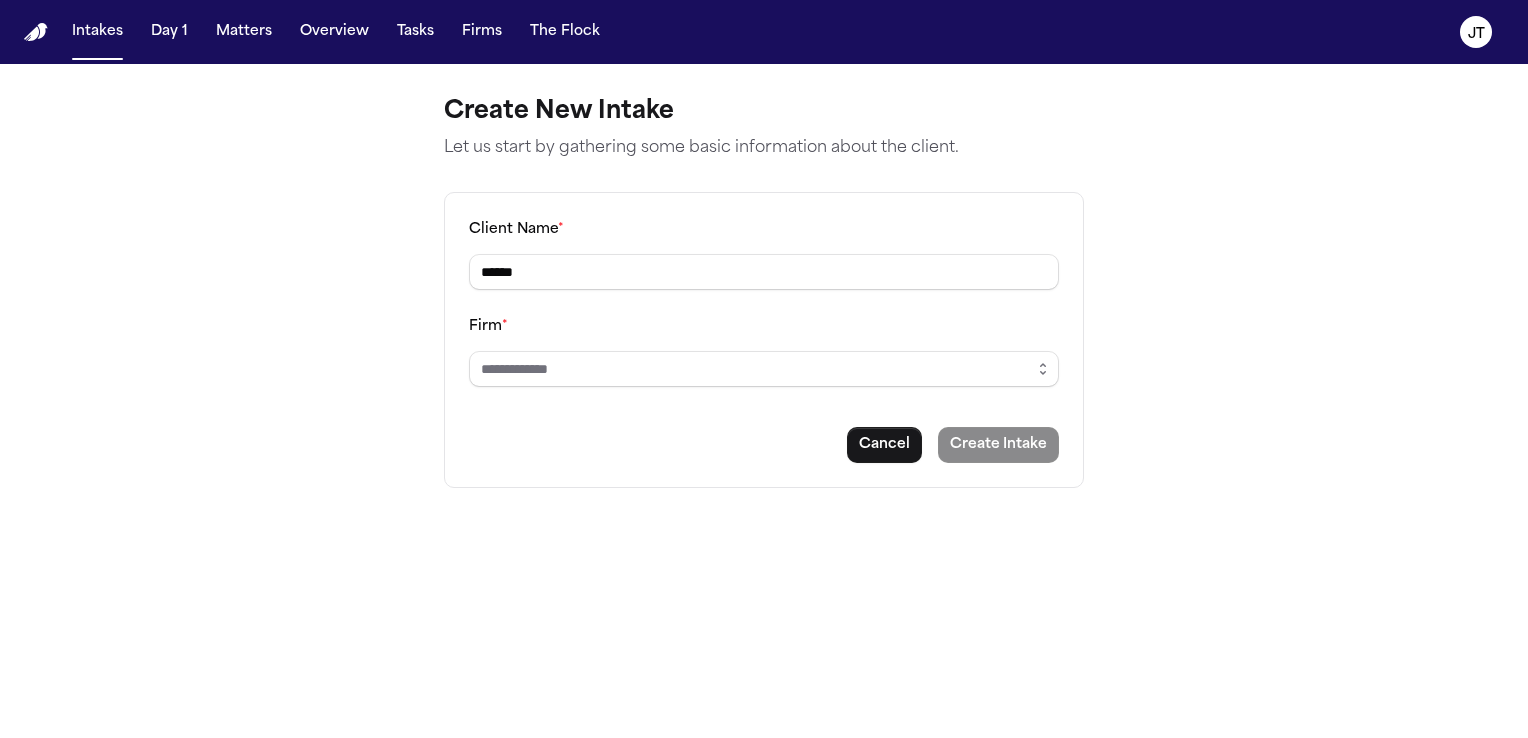 scroll, scrollTop: 0, scrollLeft: 0, axis: both 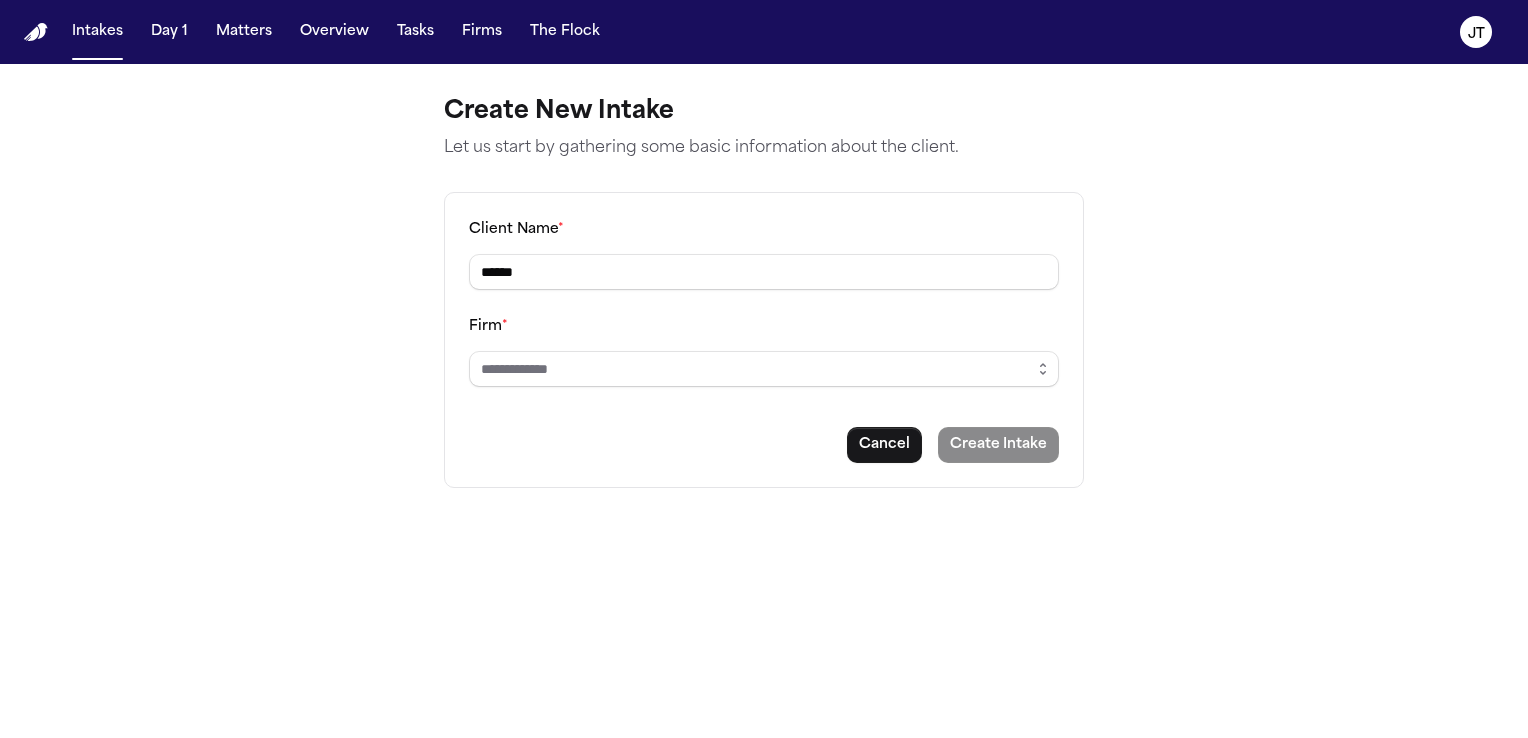 drag, startPoint x: 560, startPoint y: 270, endPoint x: 385, endPoint y: 258, distance: 175.41095 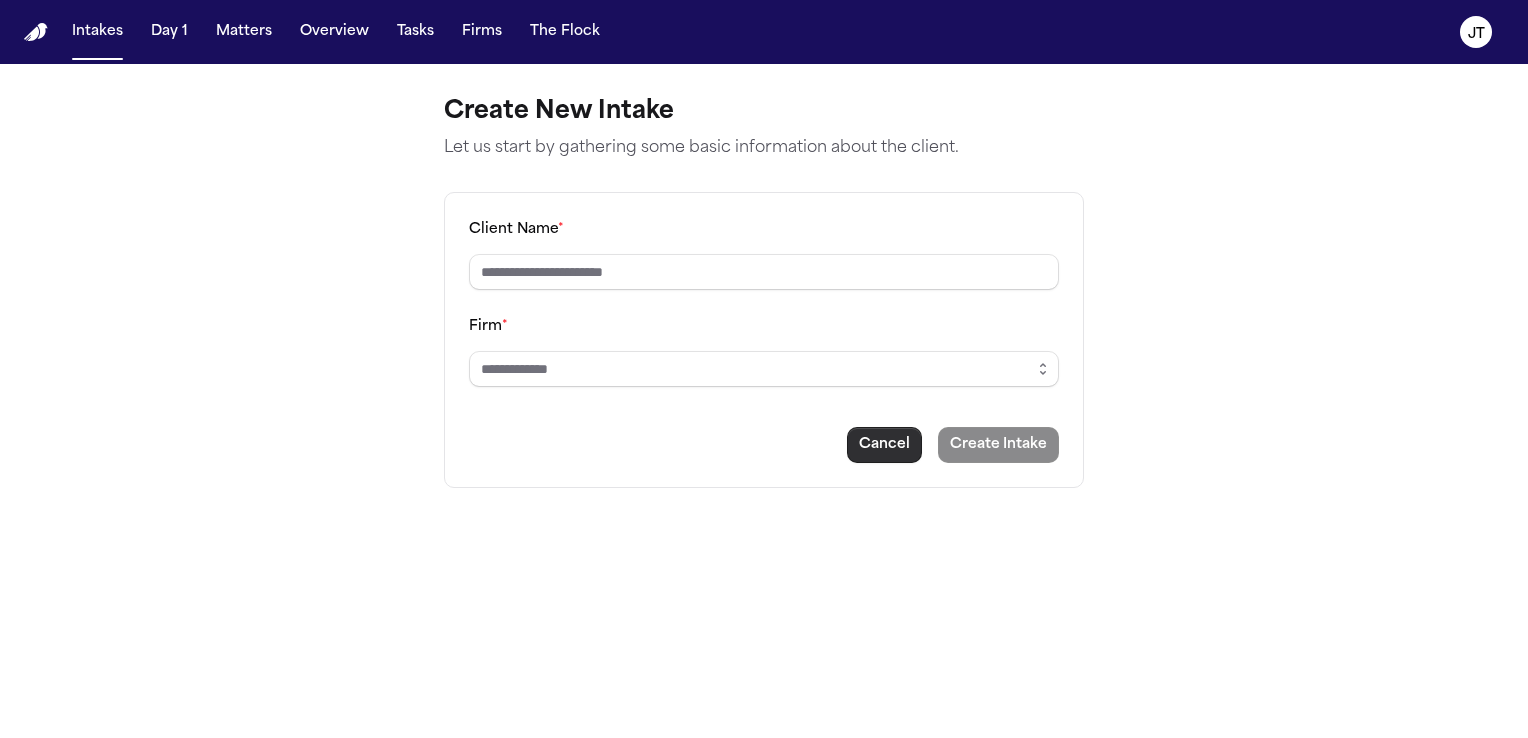 type 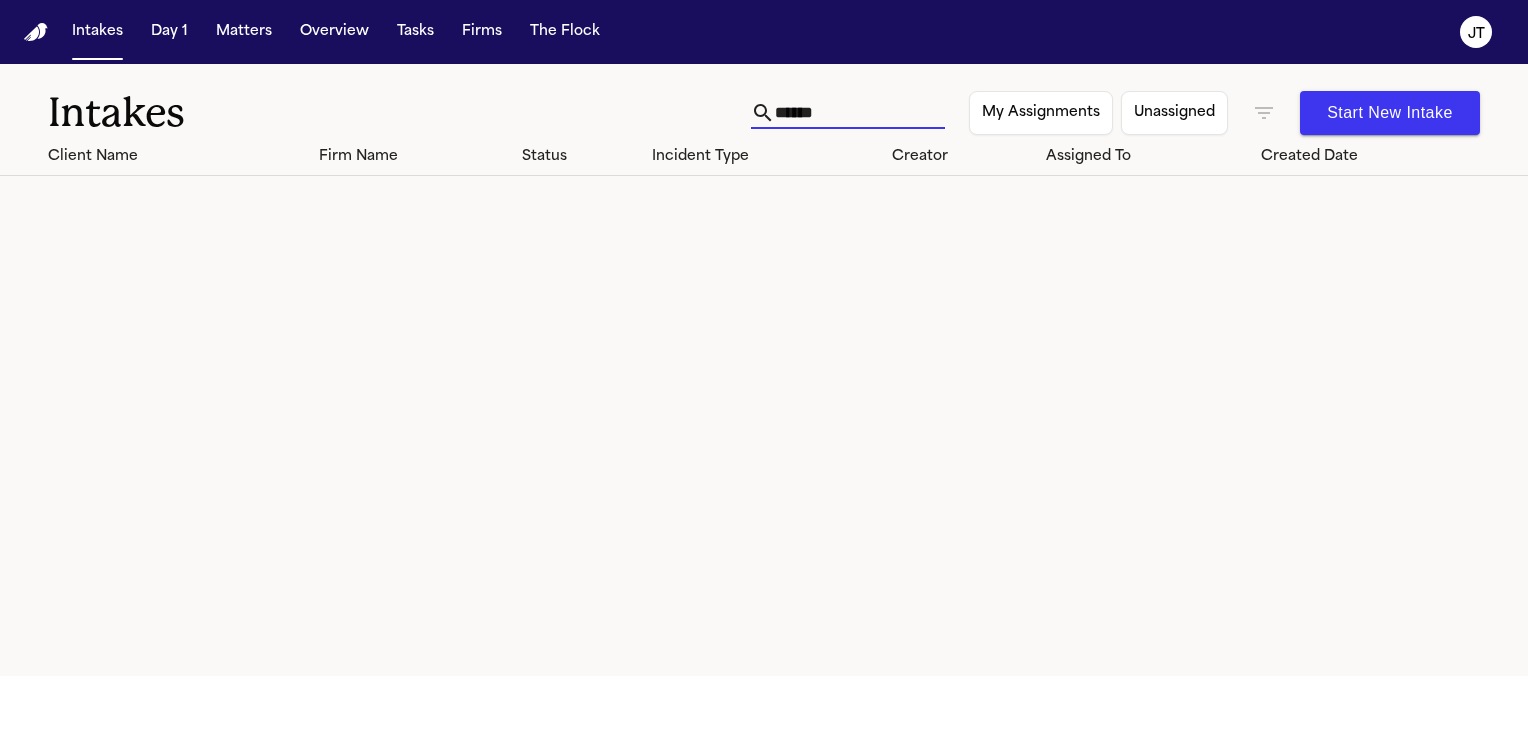 drag, startPoint x: 823, startPoint y: 114, endPoint x: 679, endPoint y: 109, distance: 144.08678 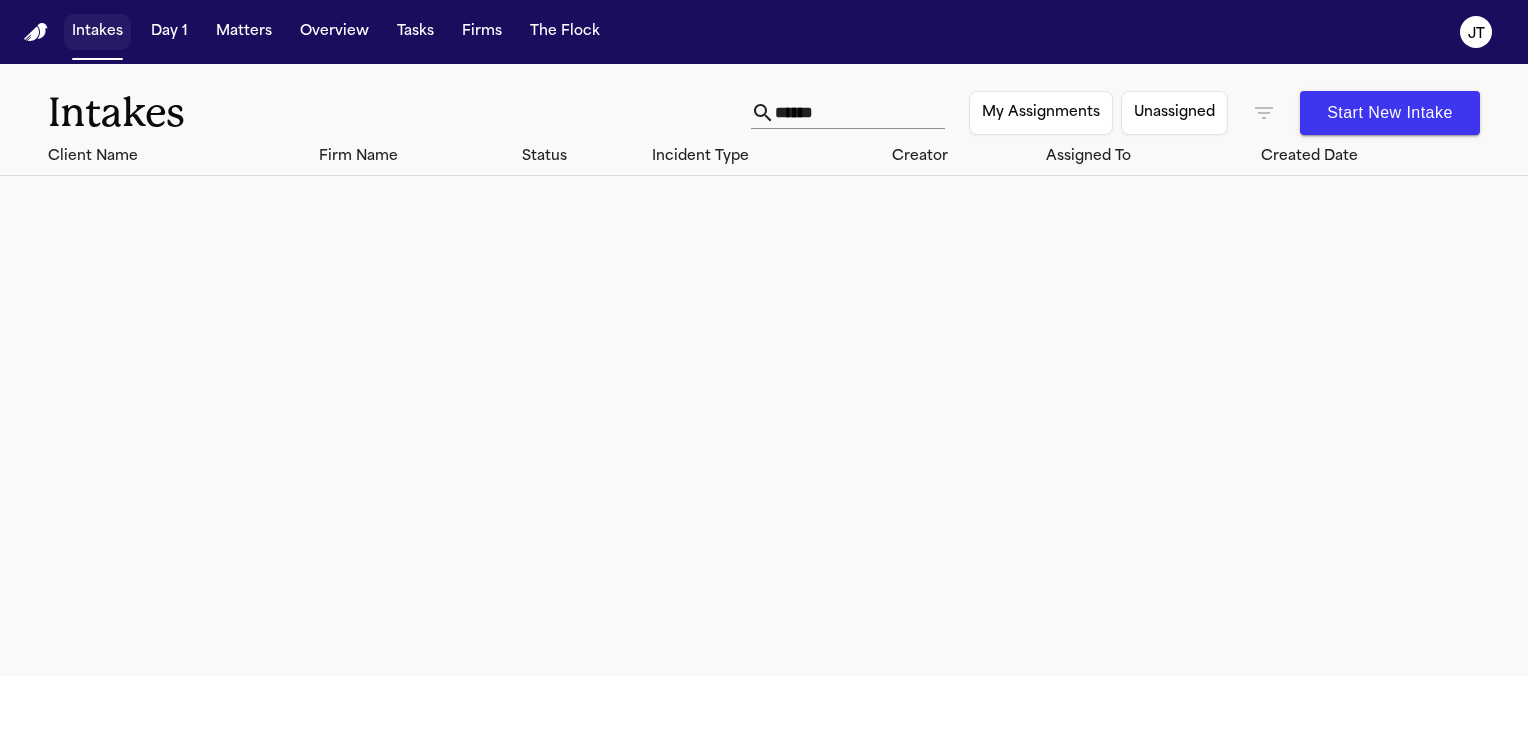 click on "Intakes" at bounding box center (97, 32) 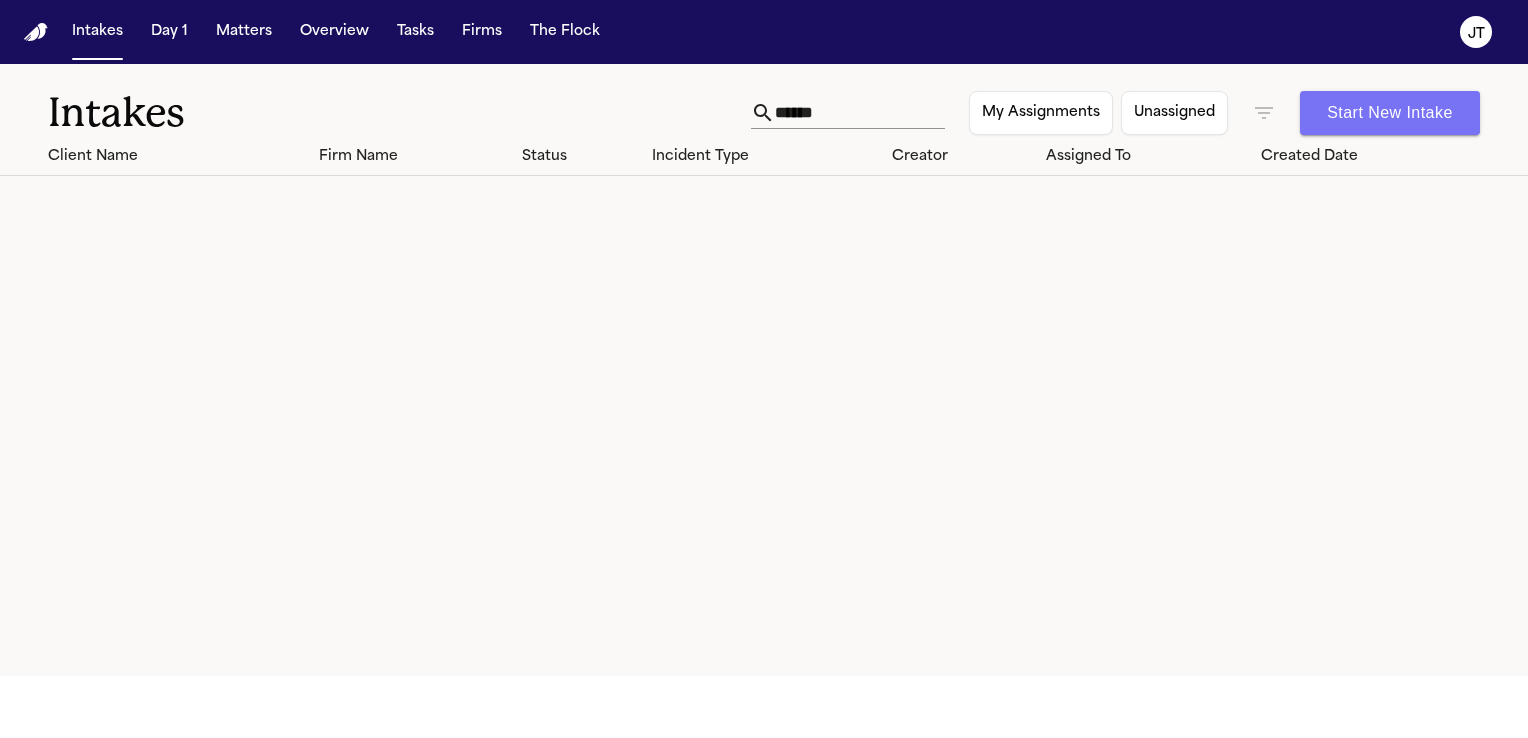 click on "Start New Intake" at bounding box center (1390, 113) 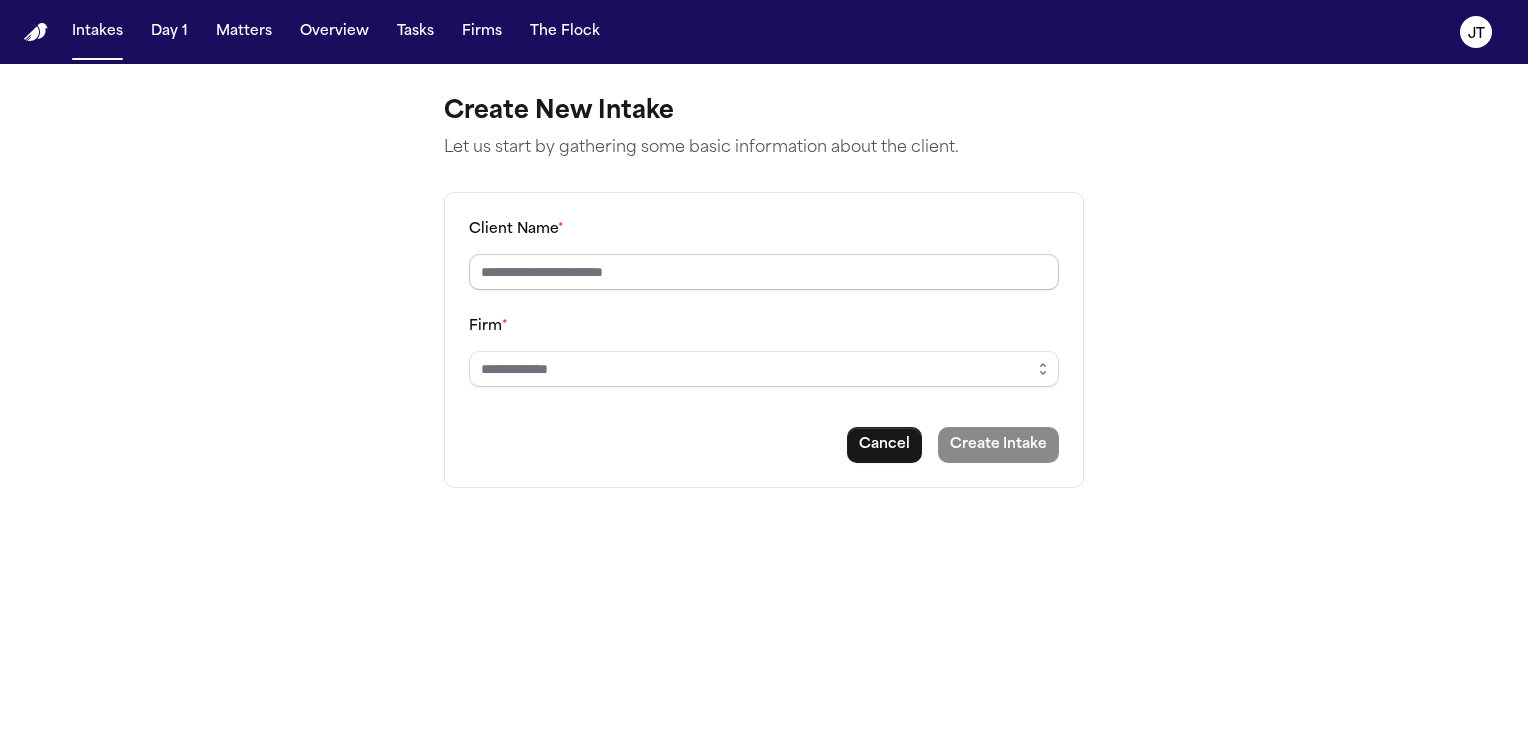 click on "Client Name  *" at bounding box center (764, 272) 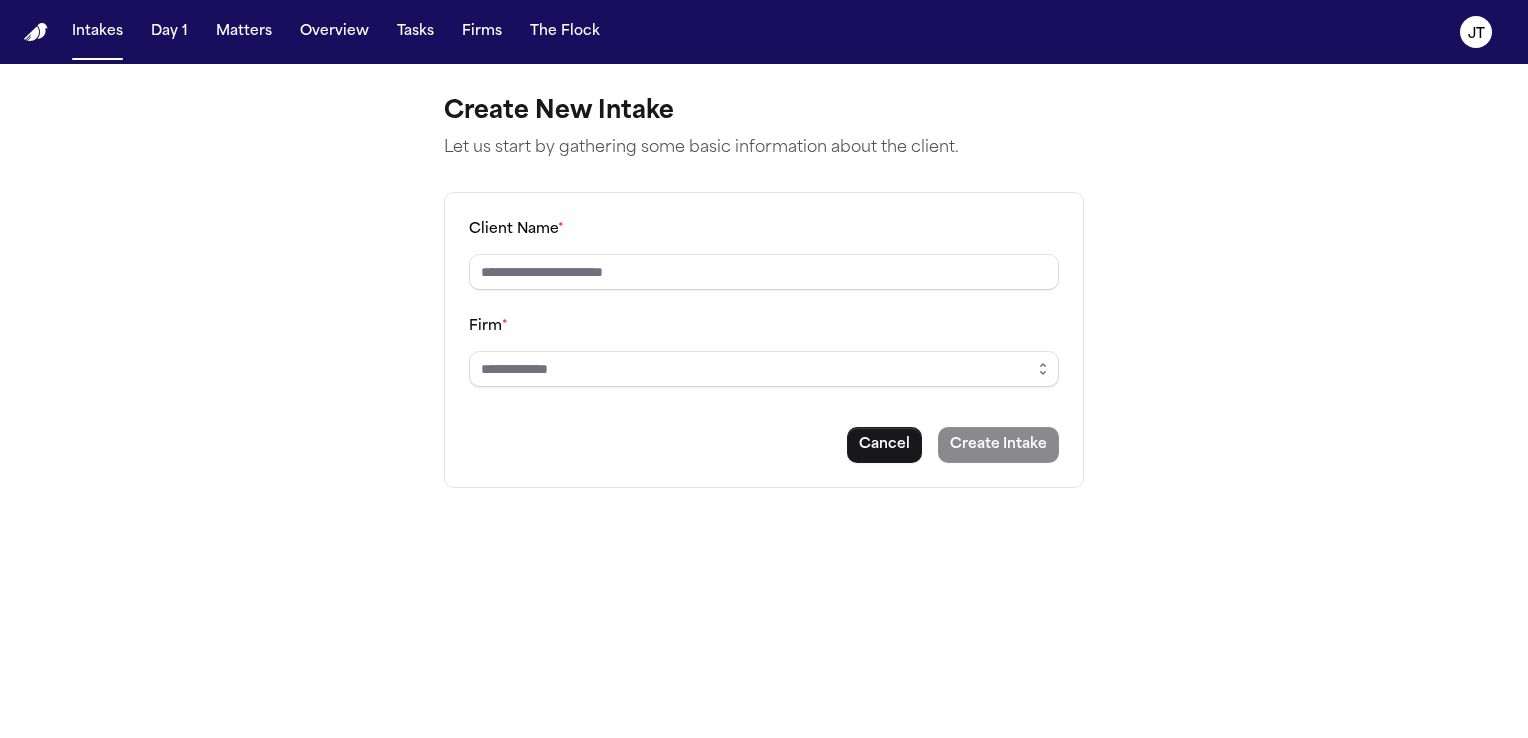paste on "**********" 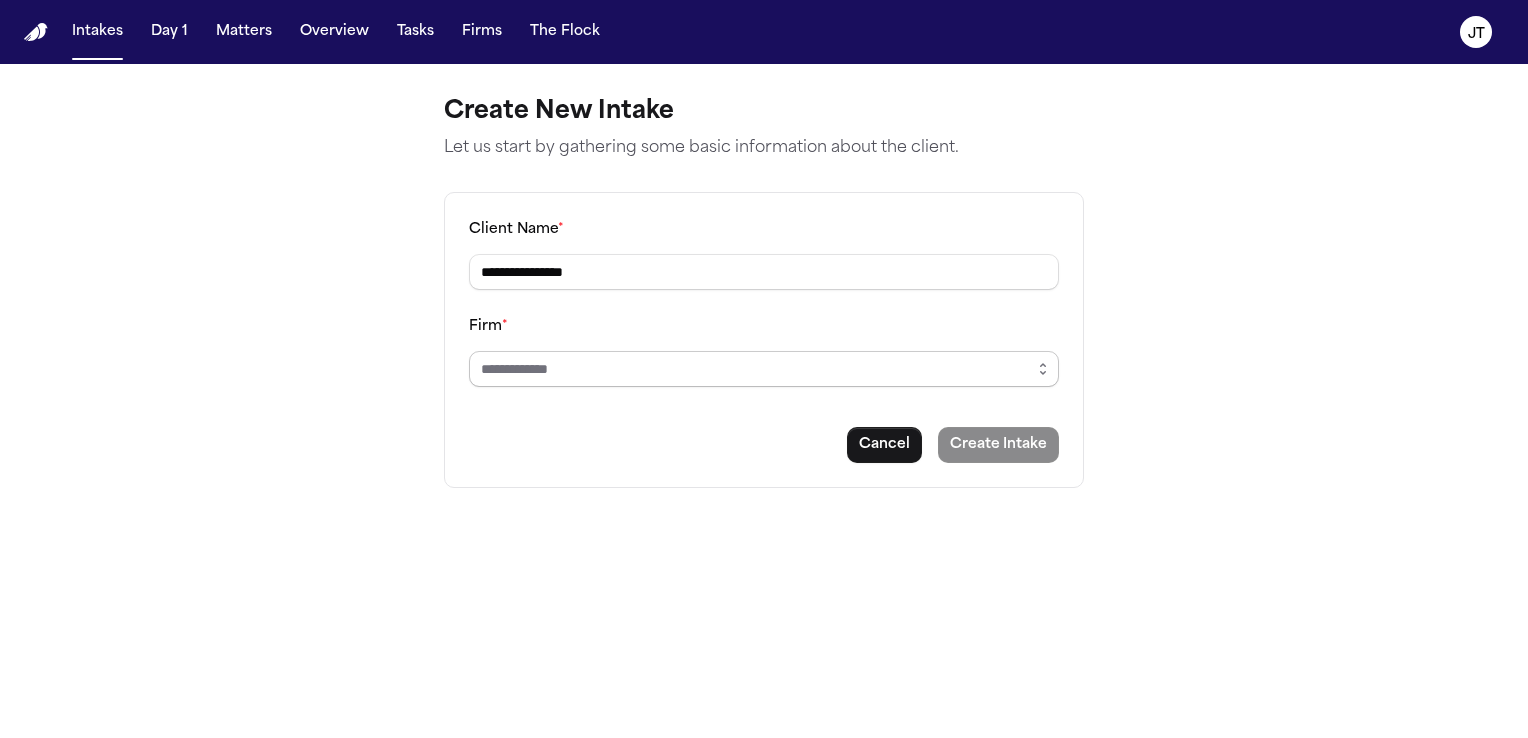 type on "**********" 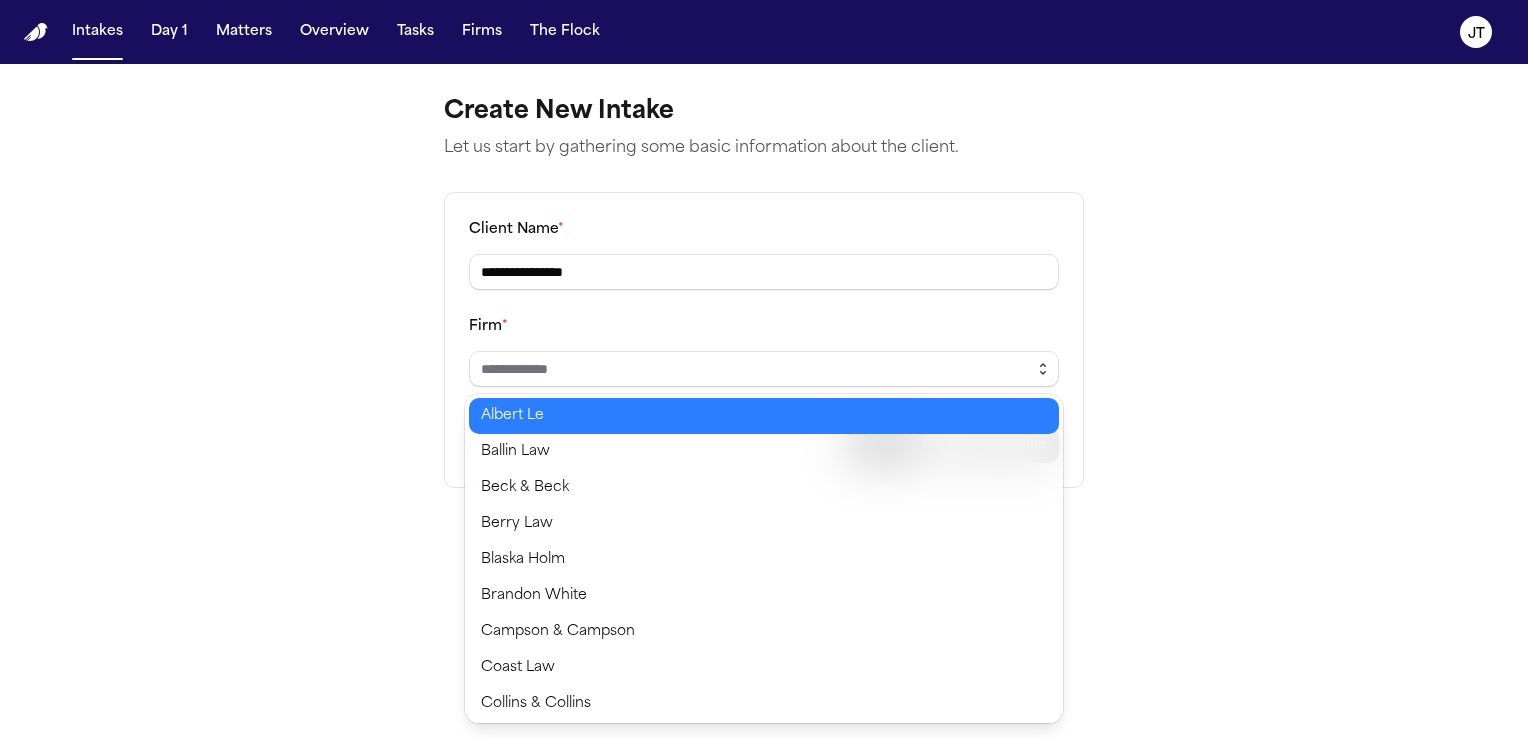 click 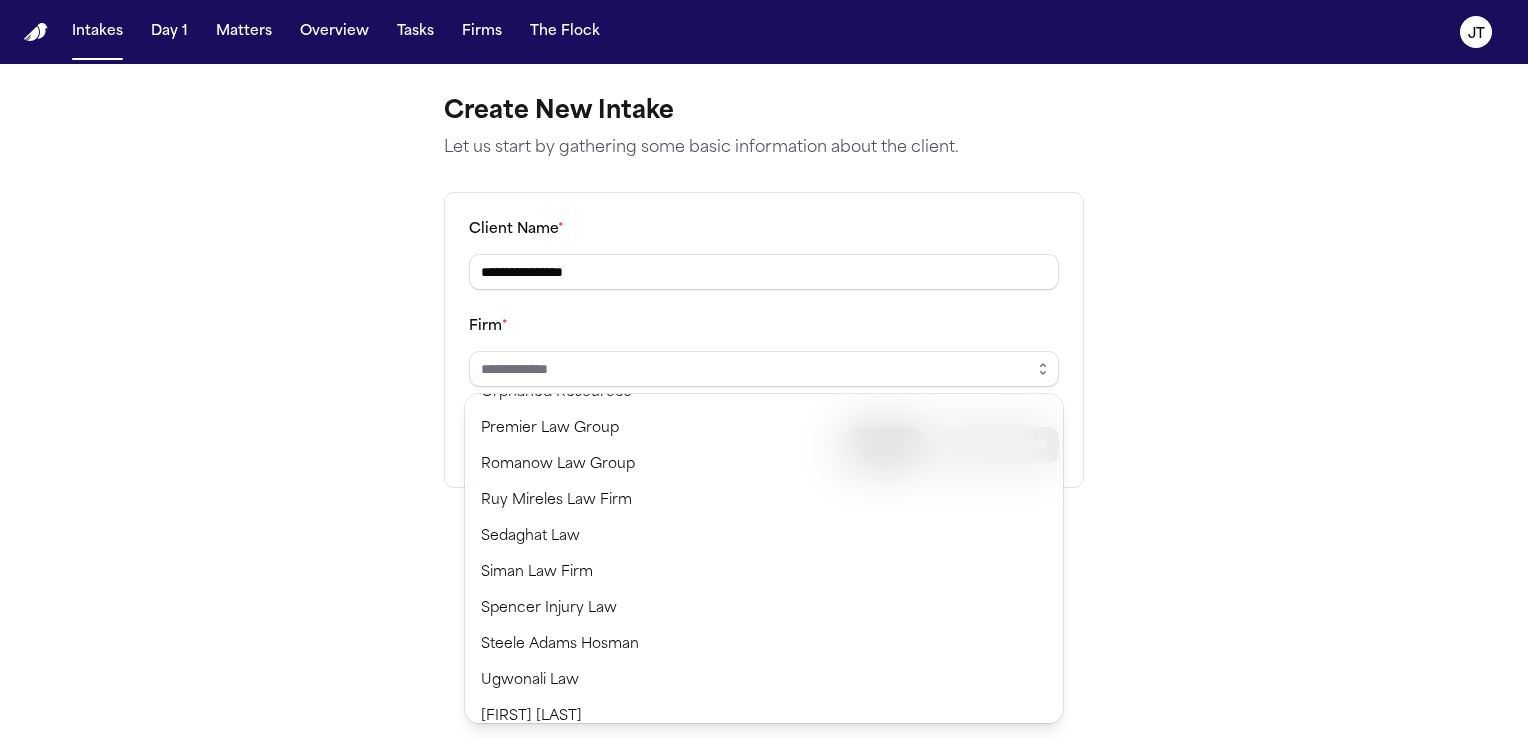 scroll, scrollTop: 1500, scrollLeft: 0, axis: vertical 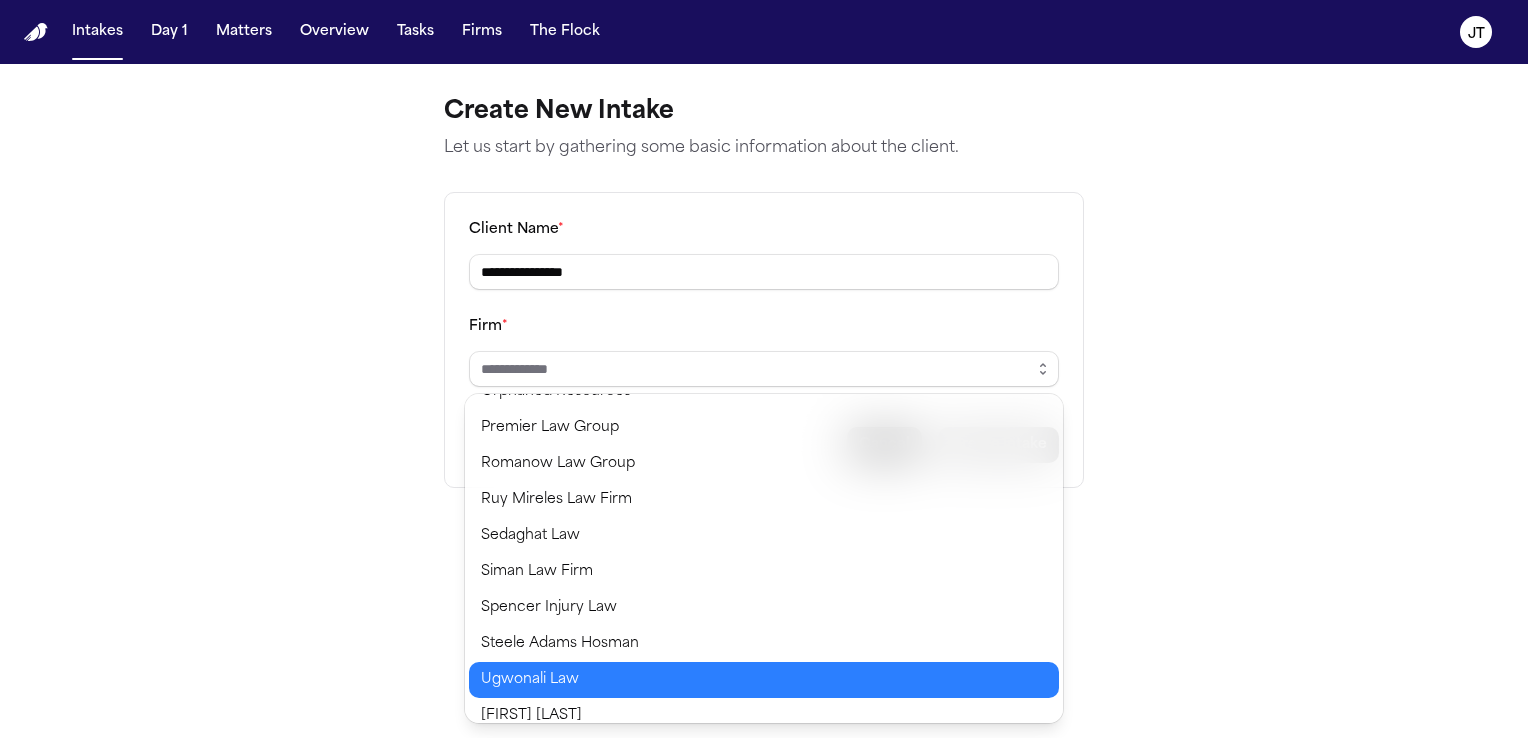 type on "**********" 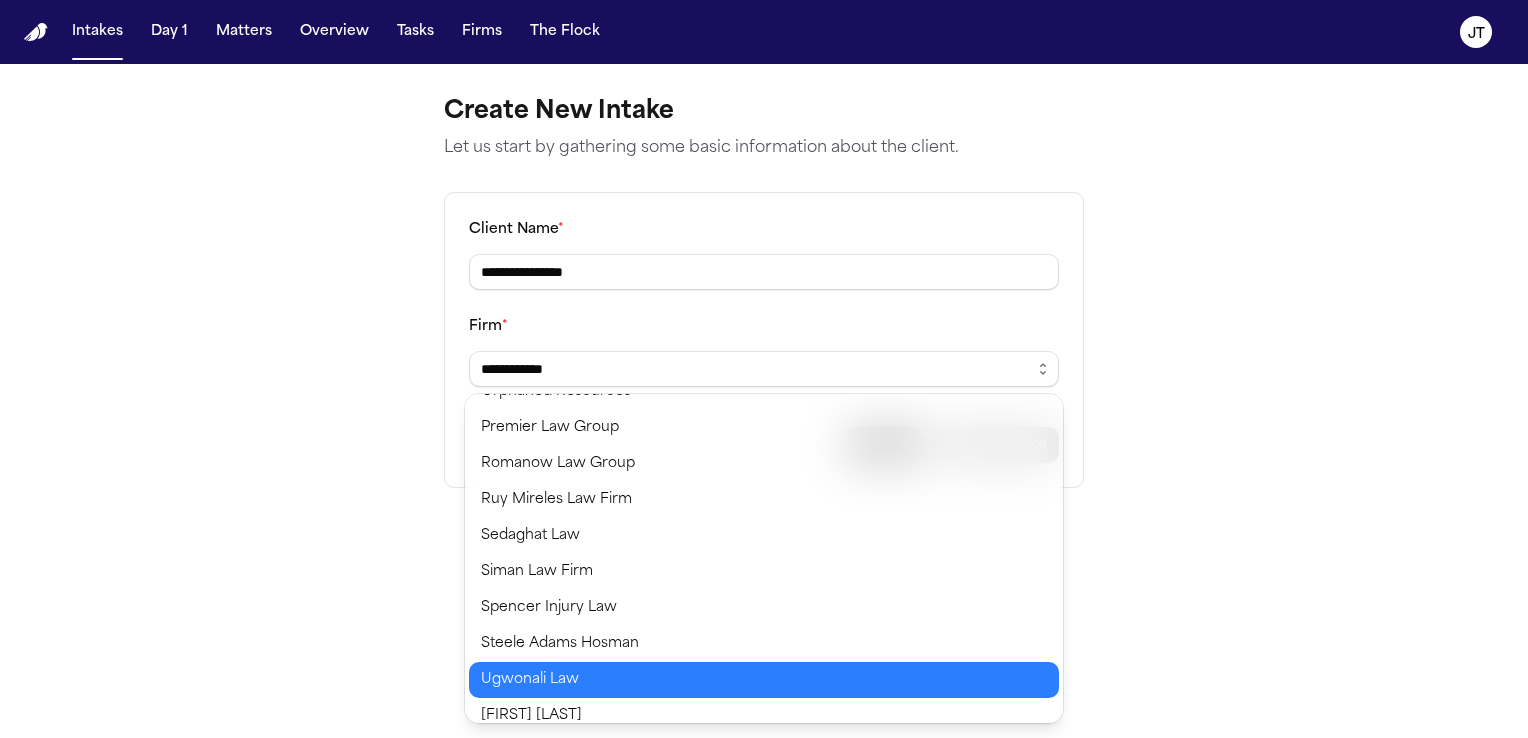 click on "**********" at bounding box center [764, 369] 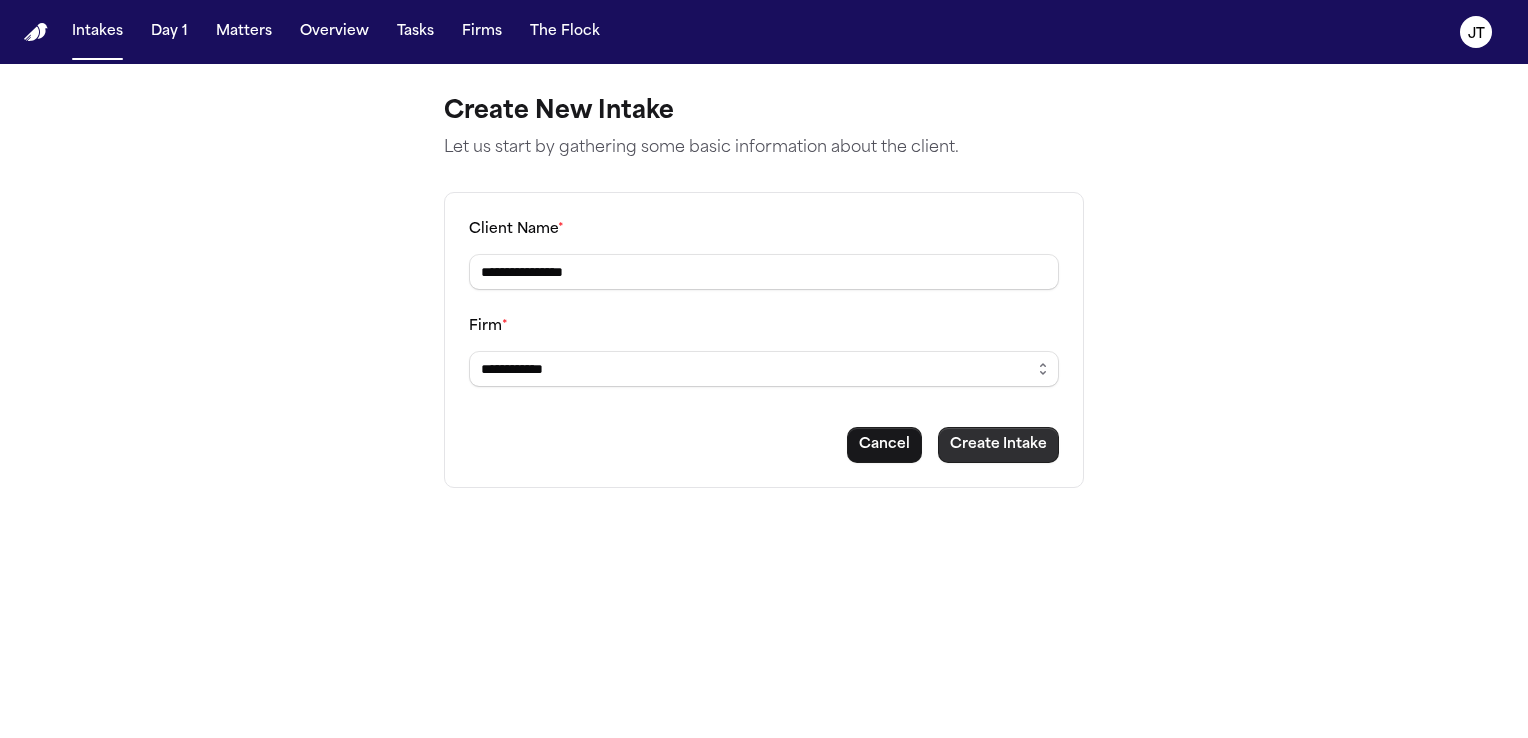 click on "Create Intake" at bounding box center [998, 445] 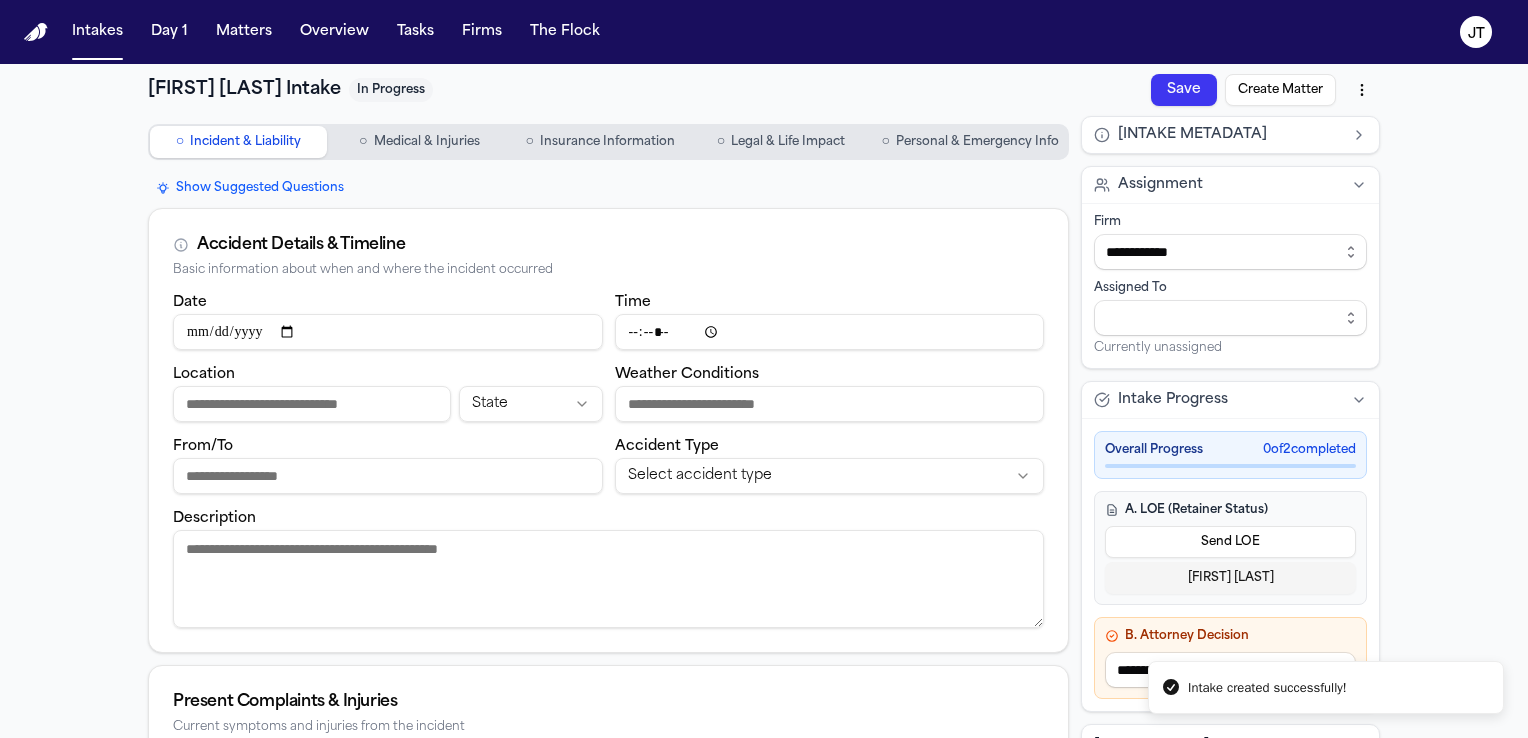 click on "Date" at bounding box center (388, 332) 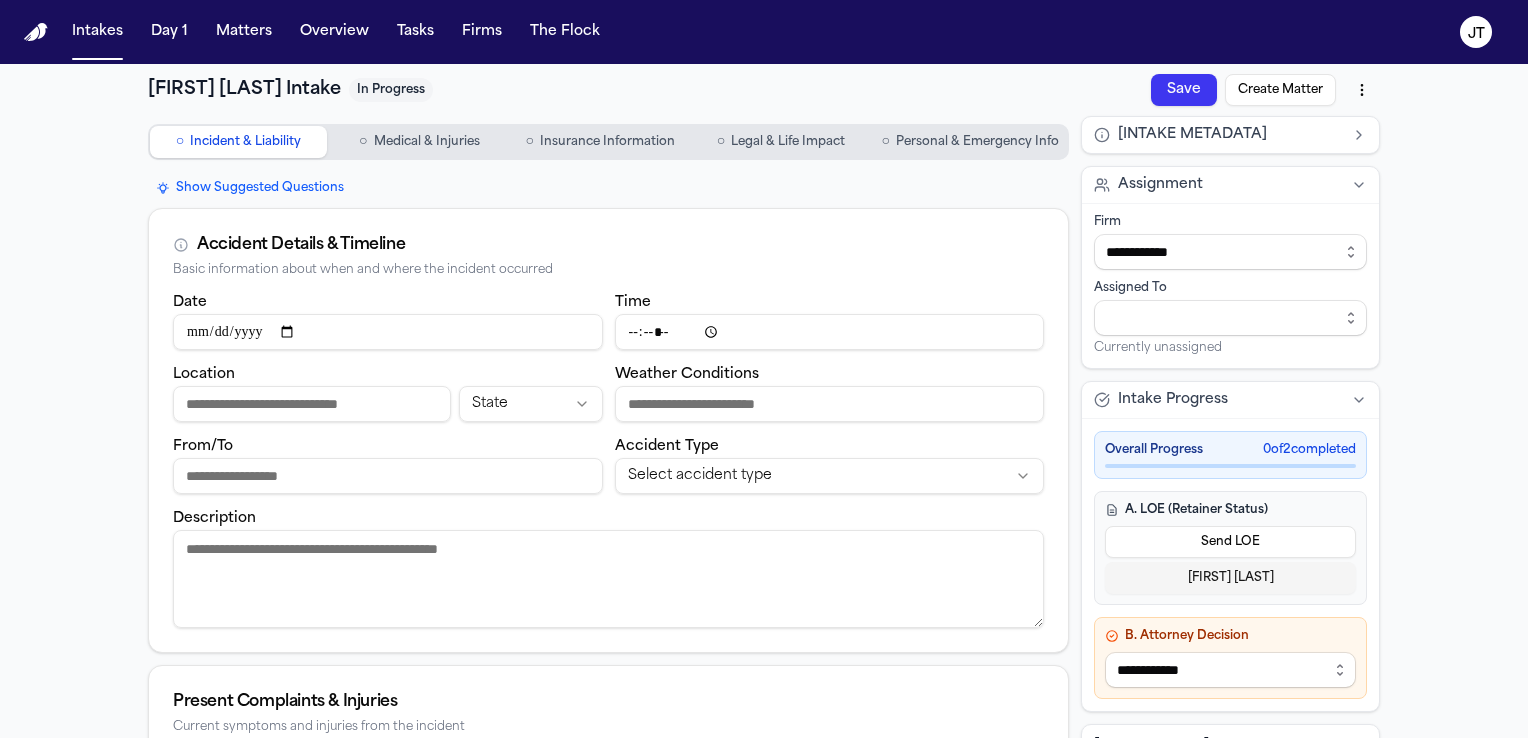 click on "Date" at bounding box center (388, 332) 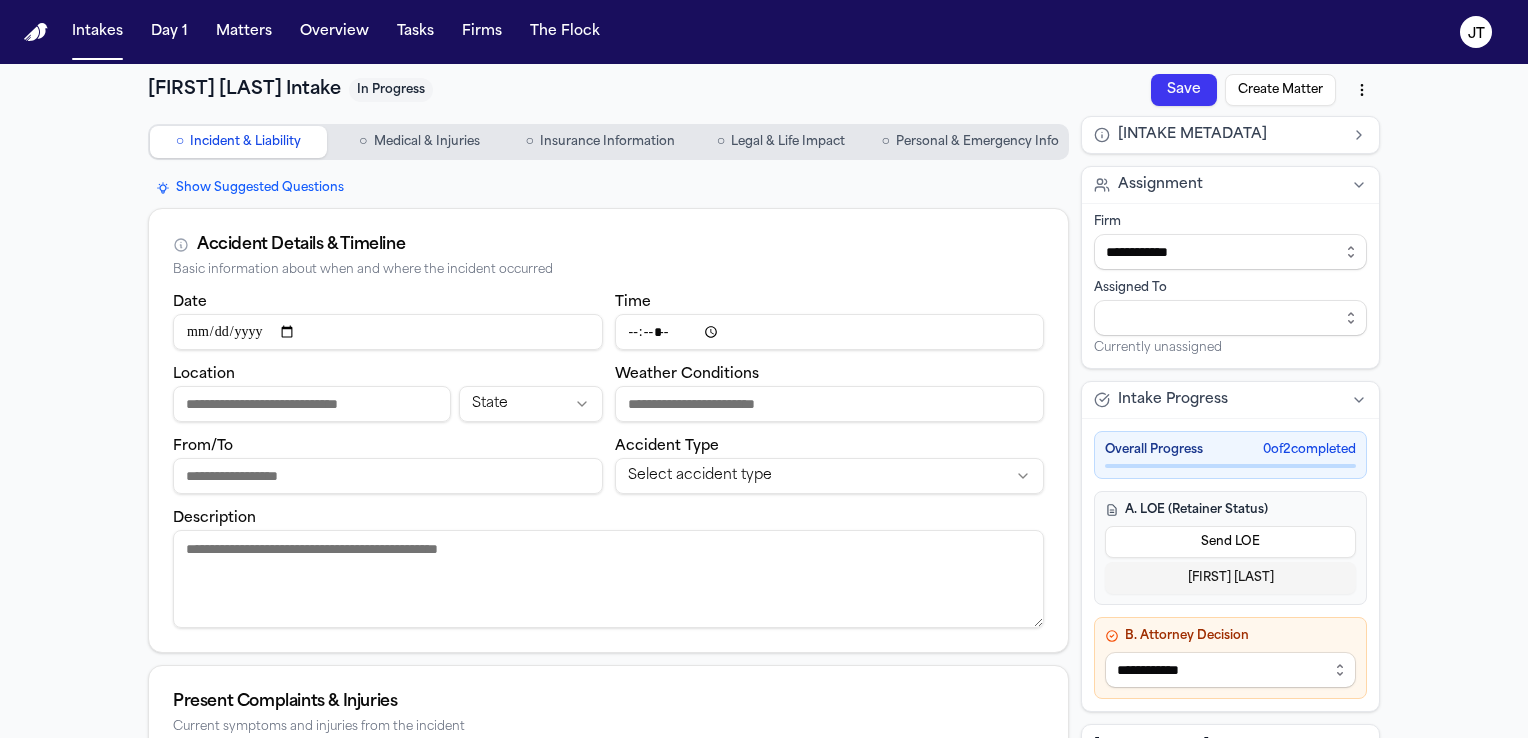 type on "**********" 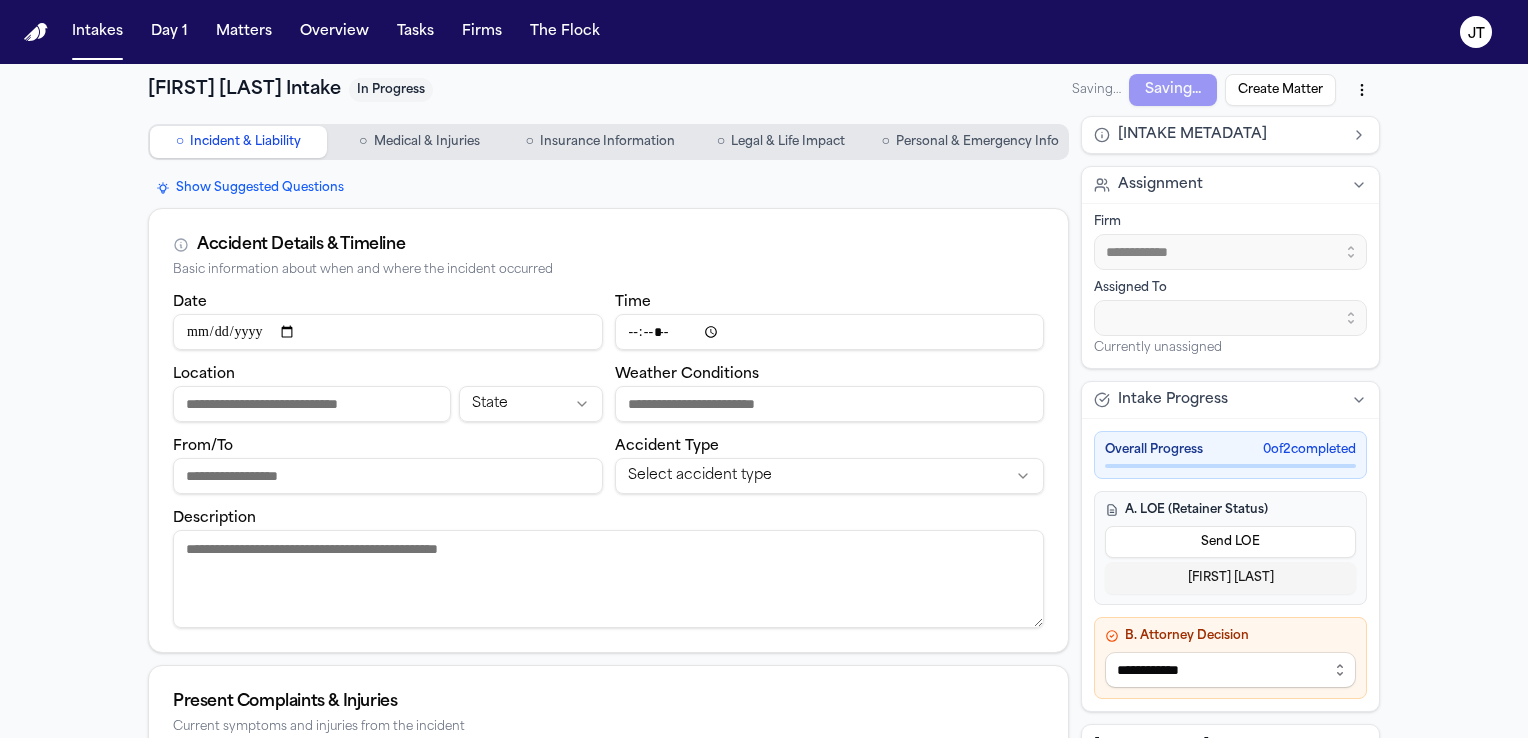 type 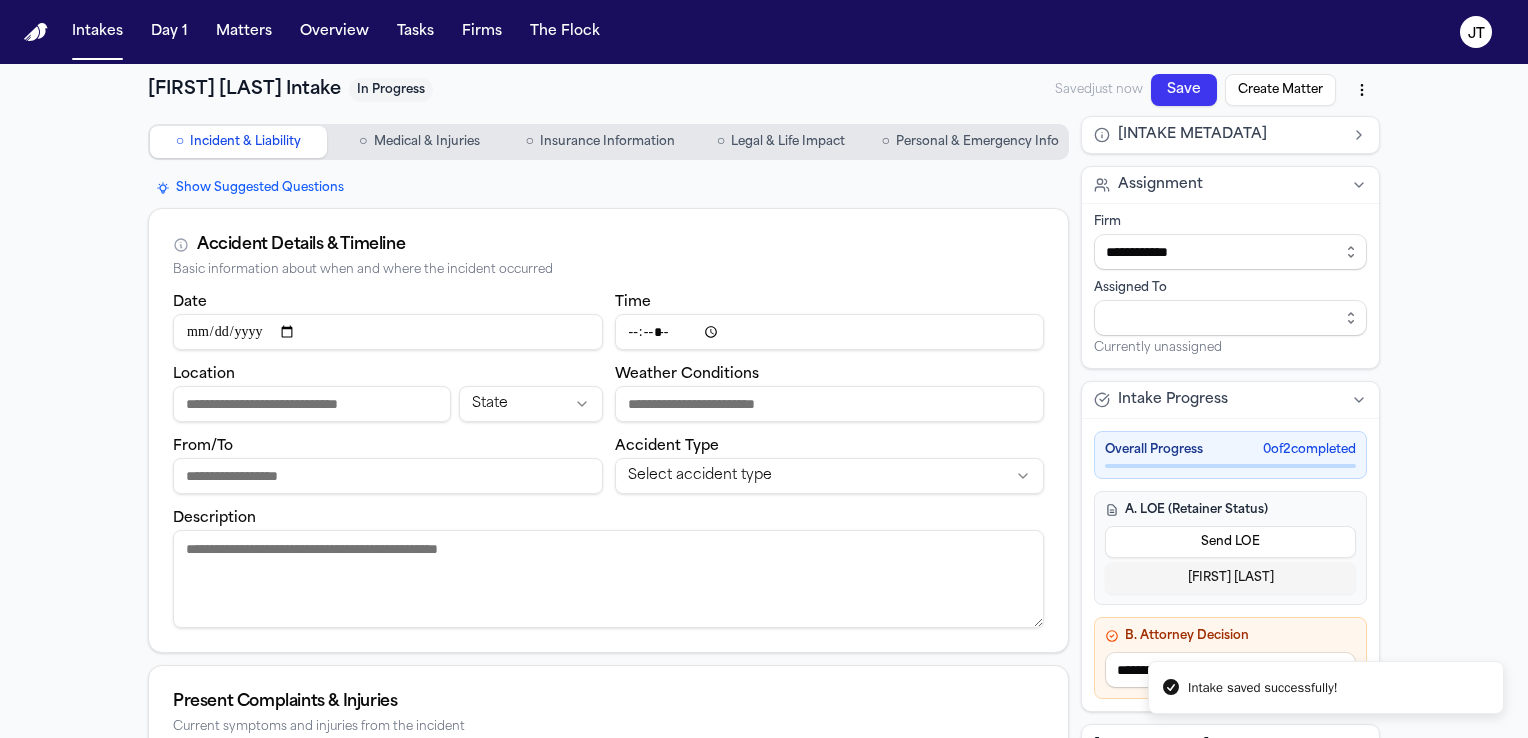 click on "Time" at bounding box center (830, 332) 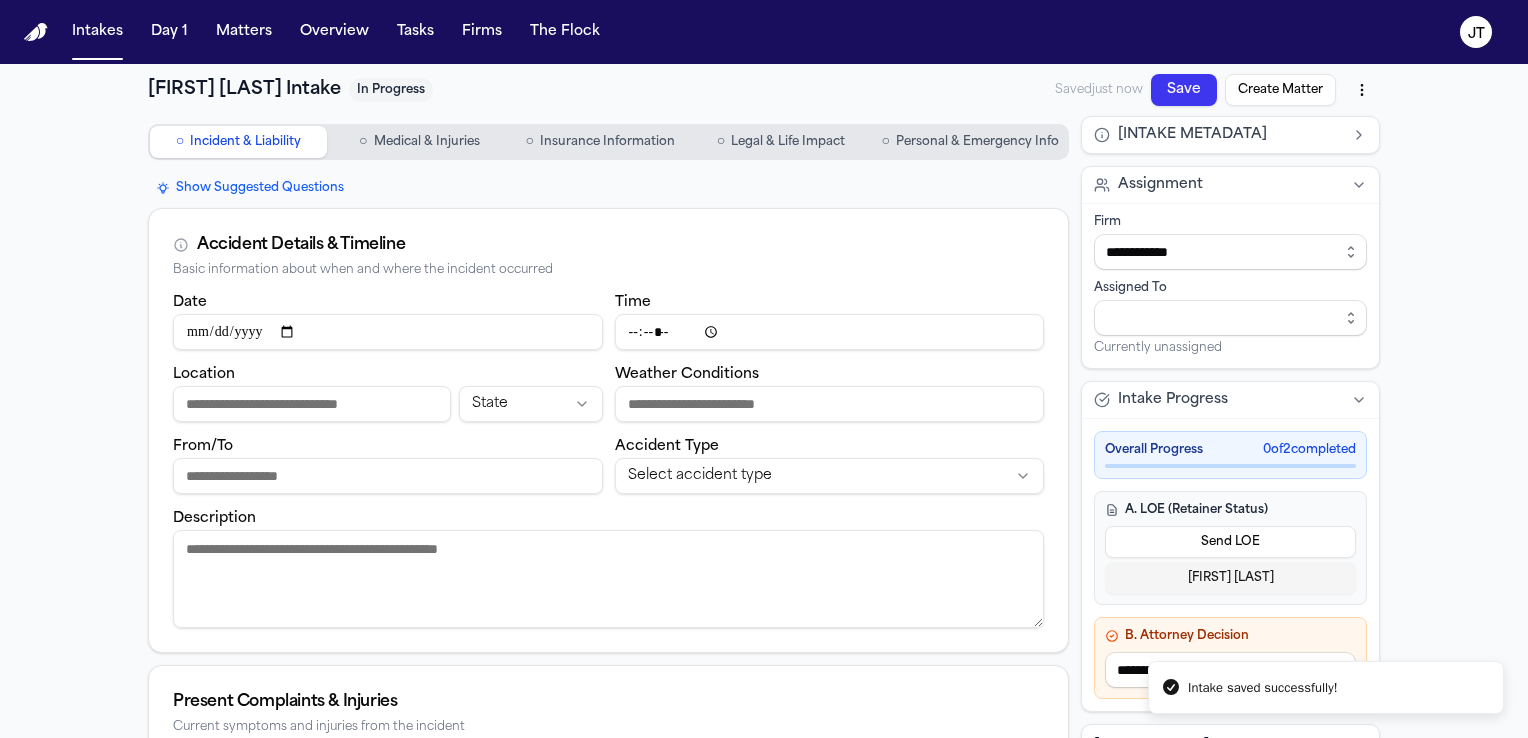 type on "*****" 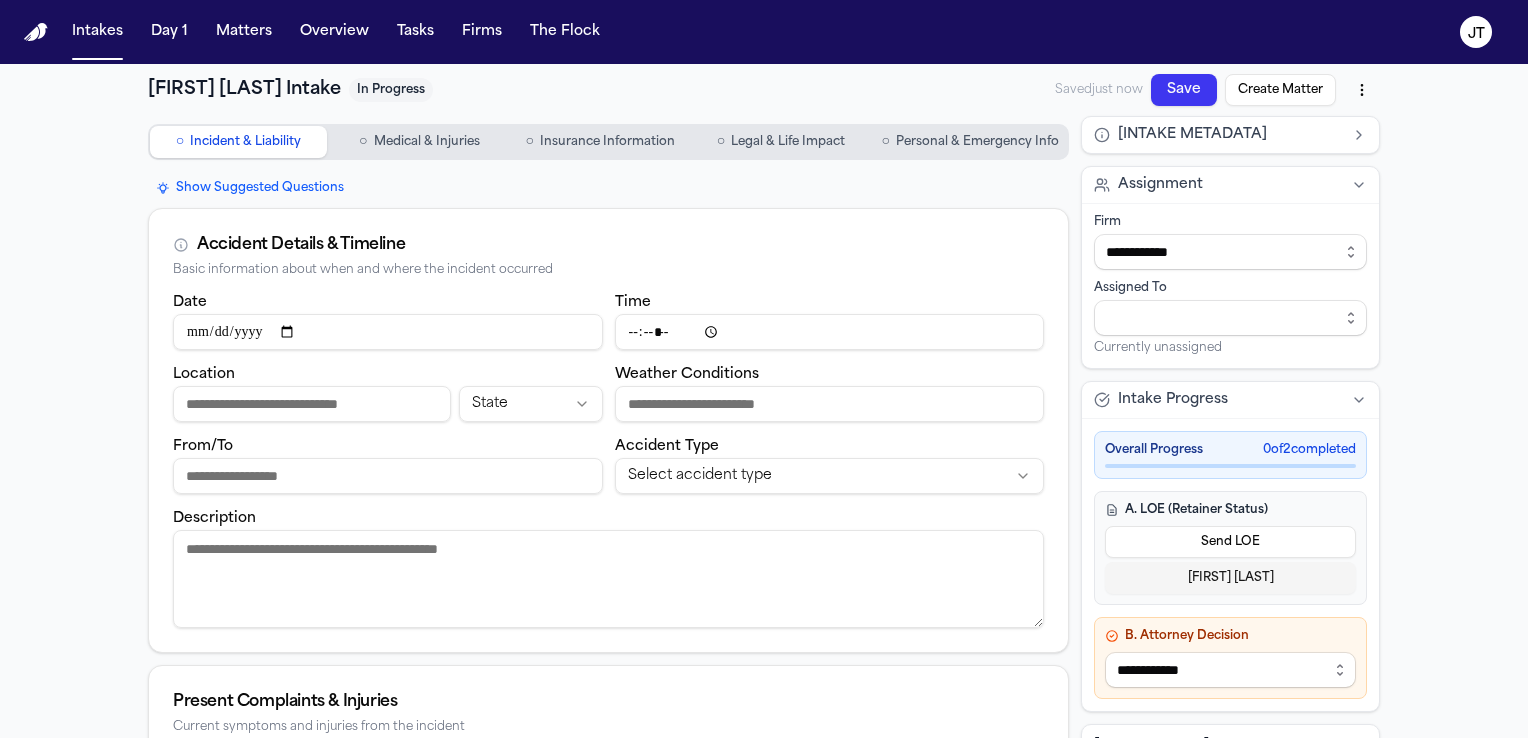 click on "Location" at bounding box center [312, 404] 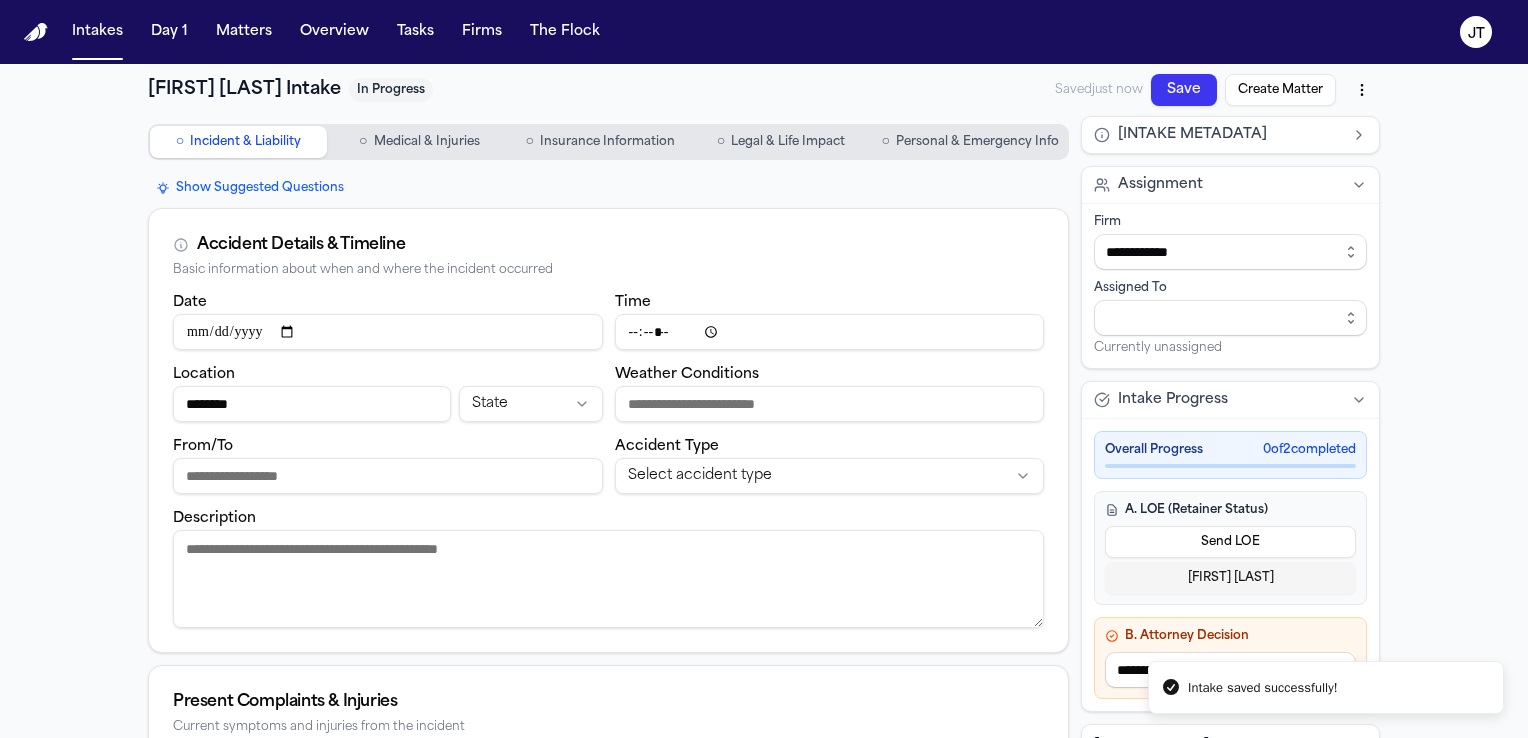 type on "********" 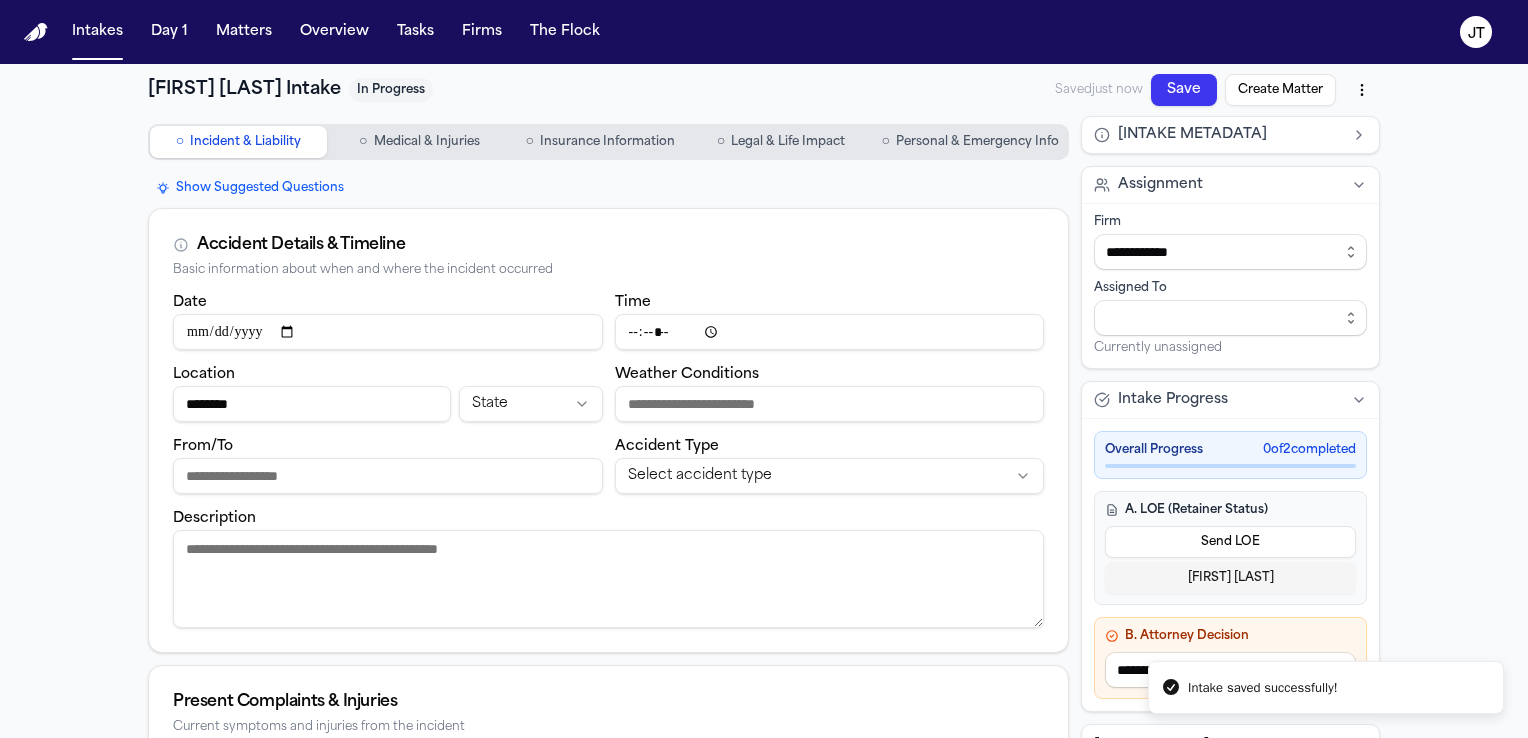 type 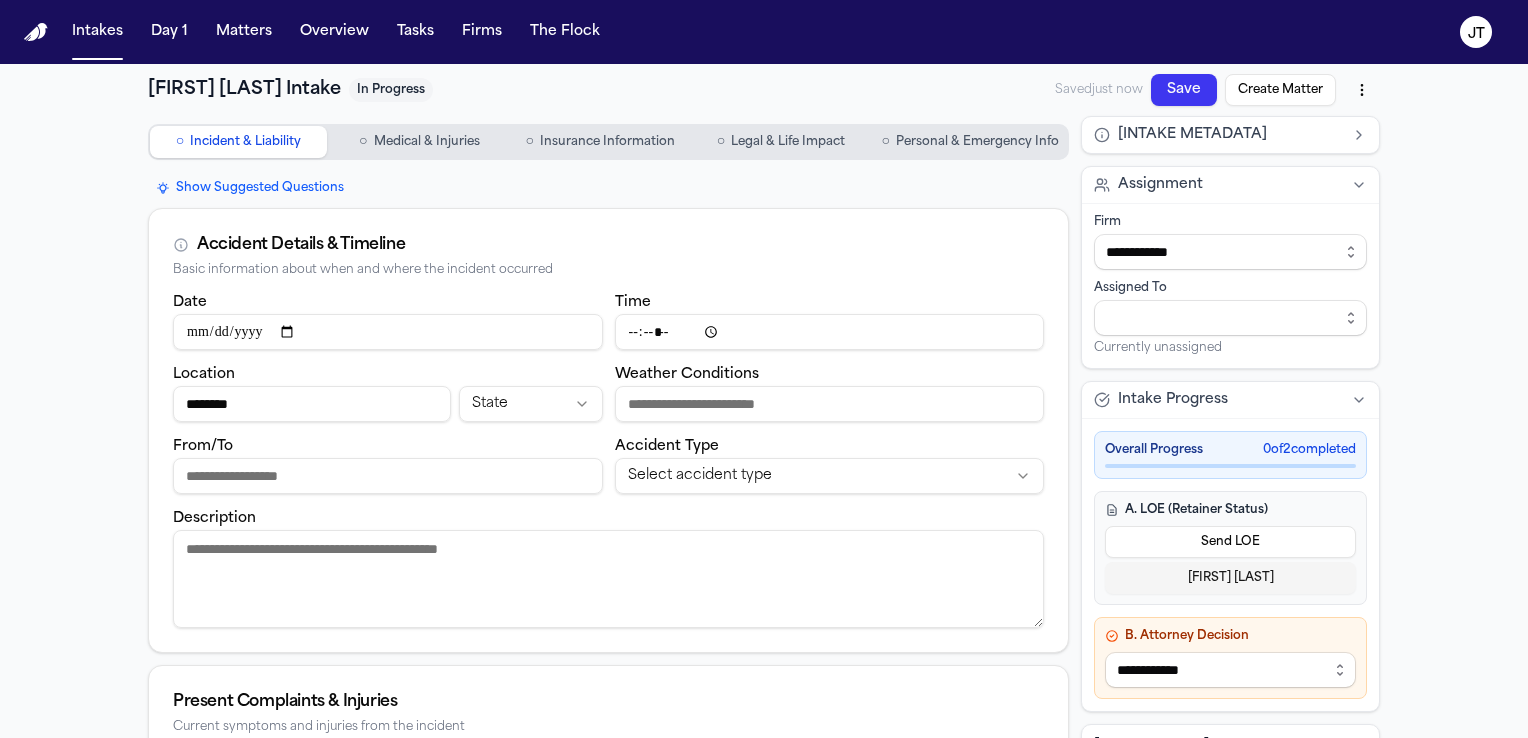 click on "**********" at bounding box center (764, 369) 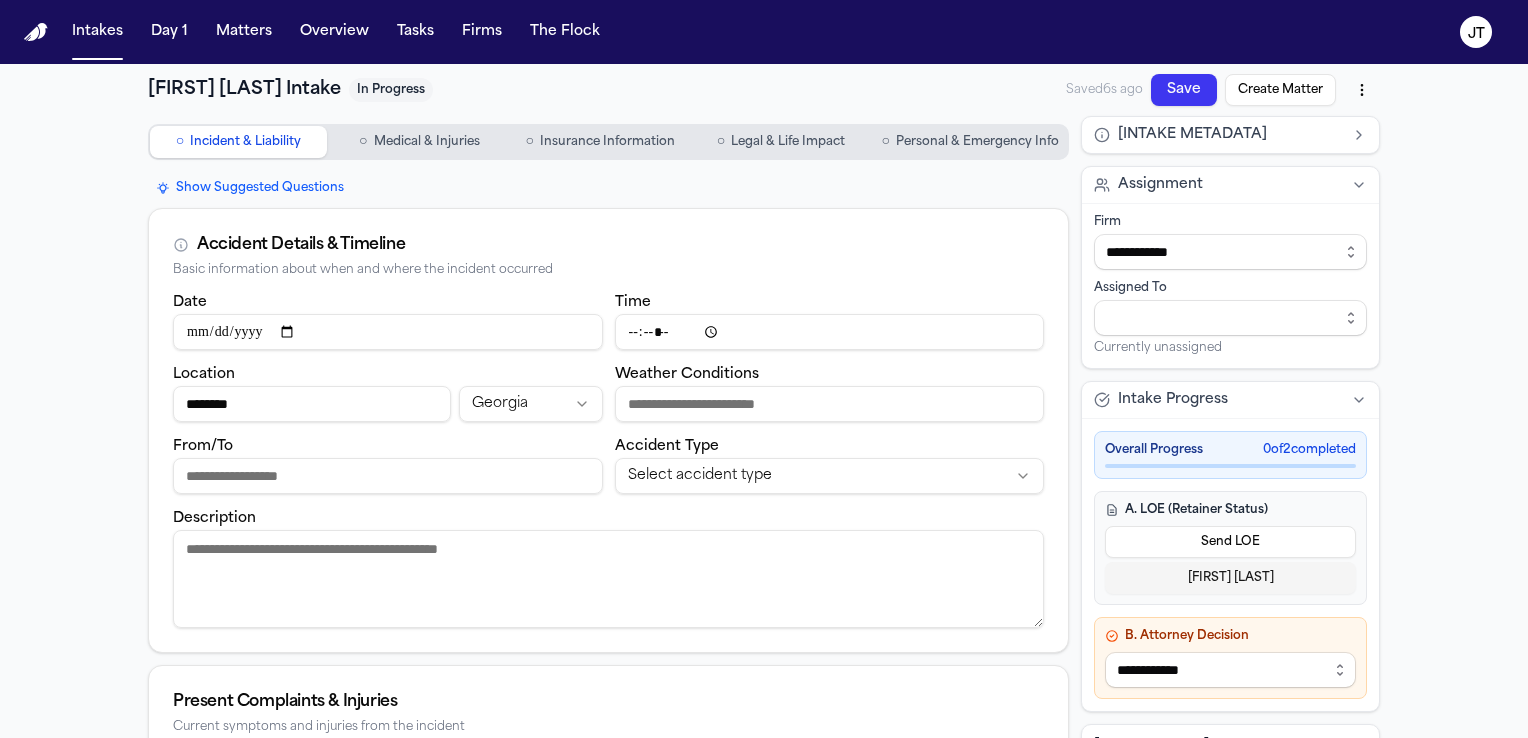 click on "Description" at bounding box center (608, 579) 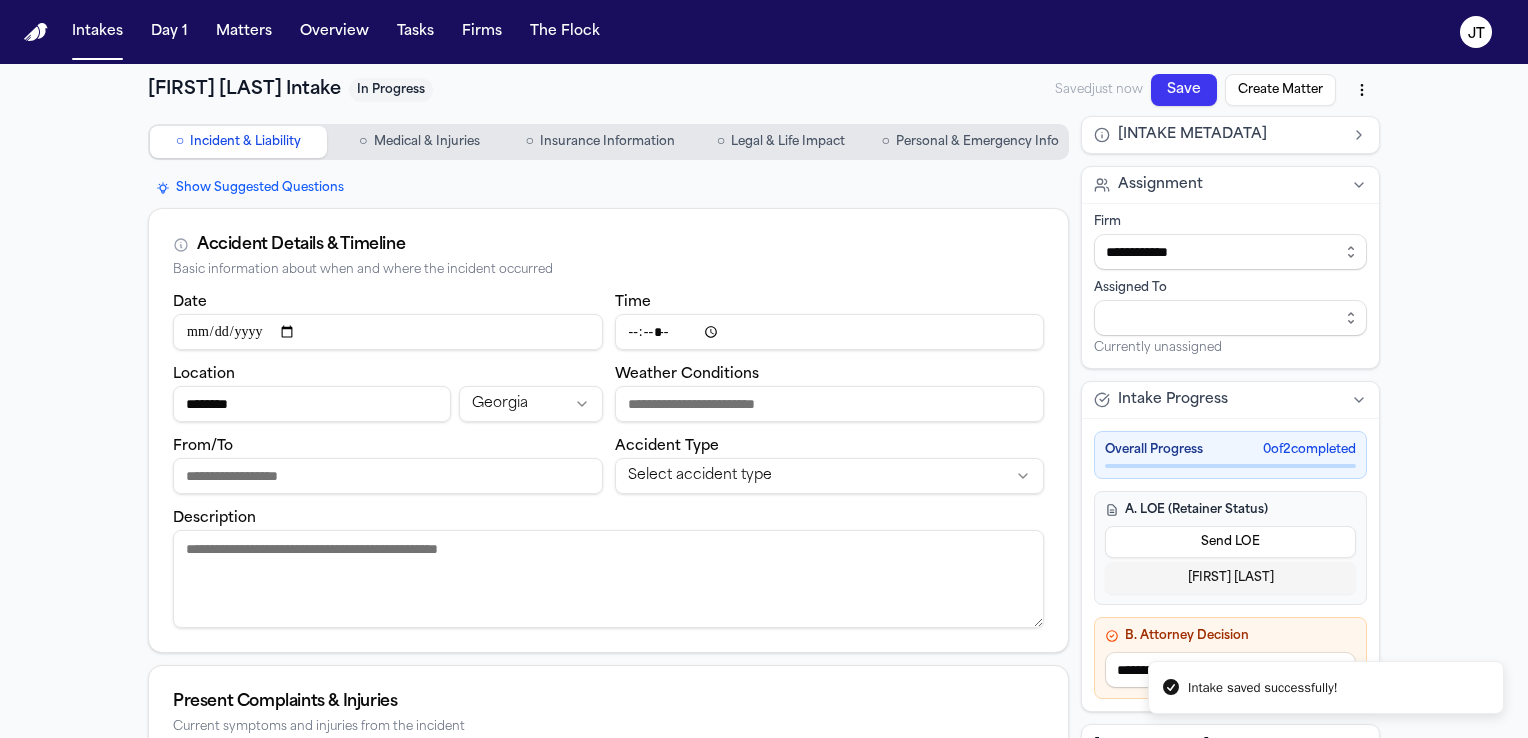 paste on "**********" 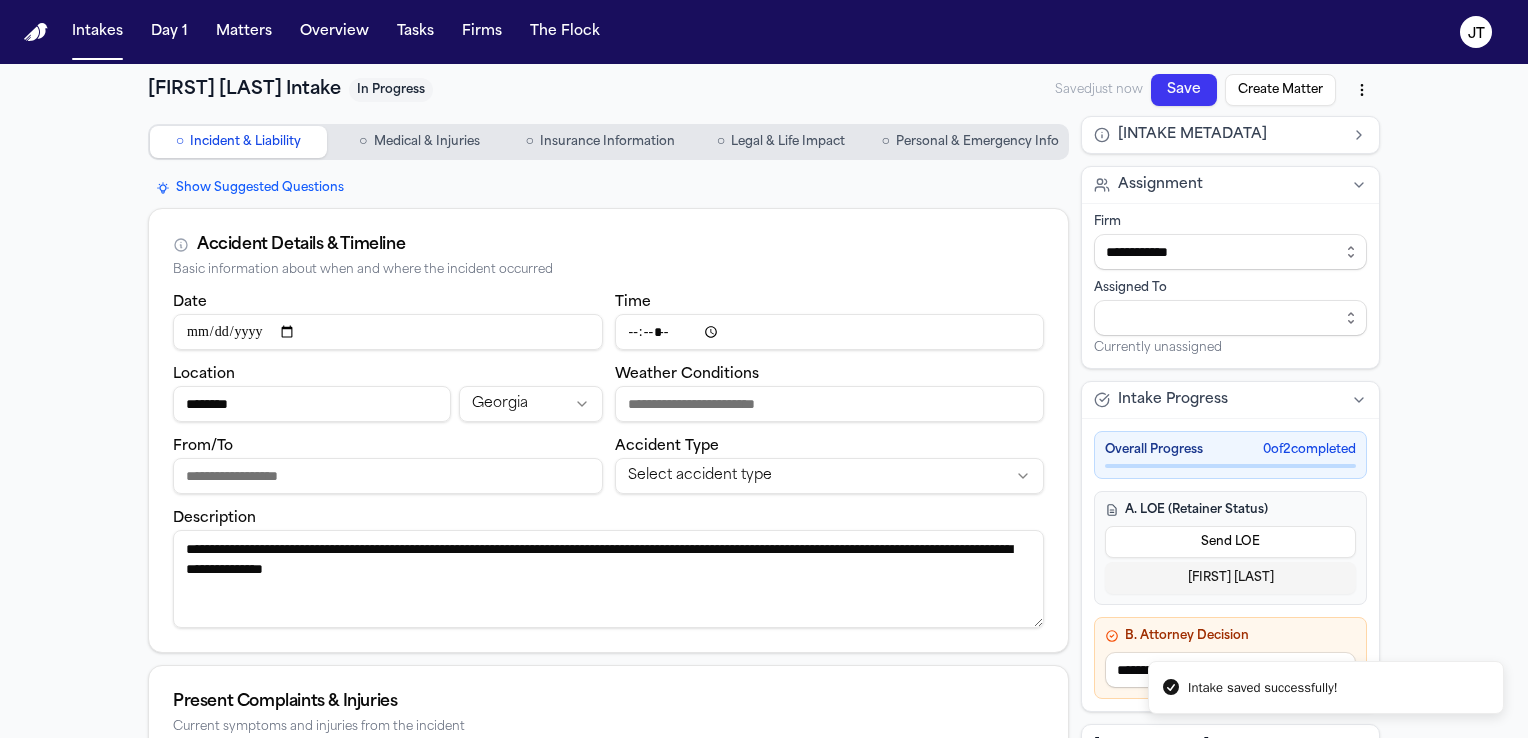 type on "**********" 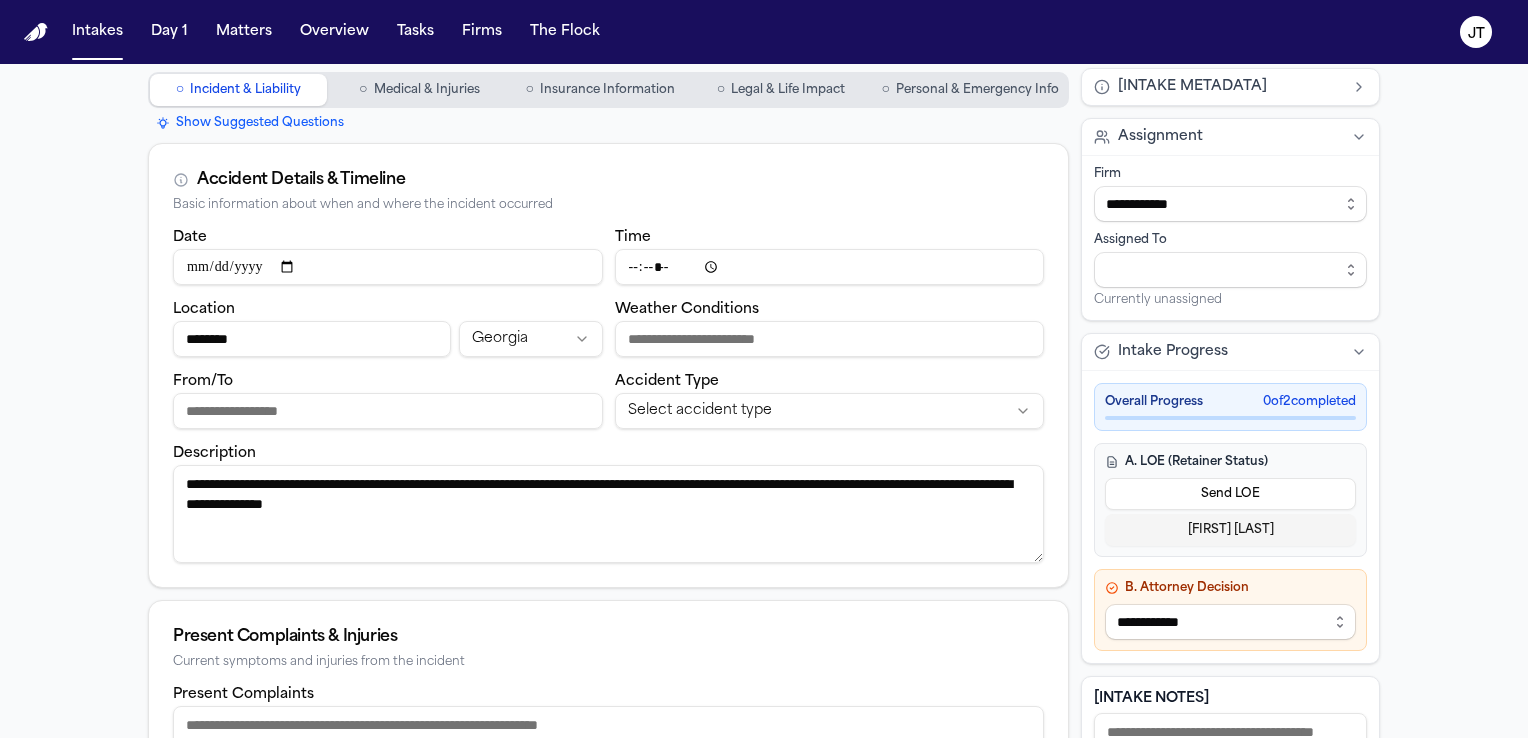 scroll, scrollTop: 100, scrollLeft: 0, axis: vertical 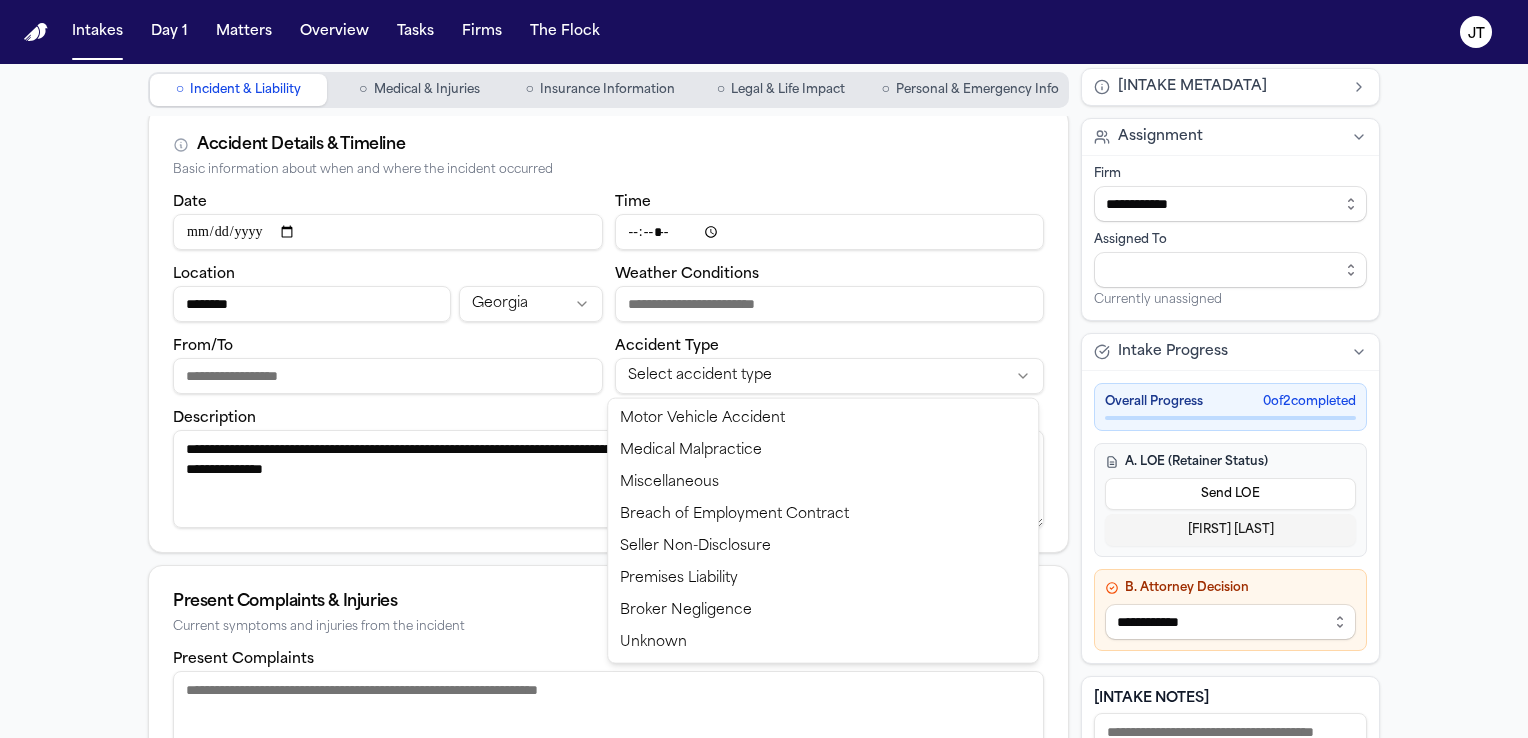 click on "**********" at bounding box center (764, 369) 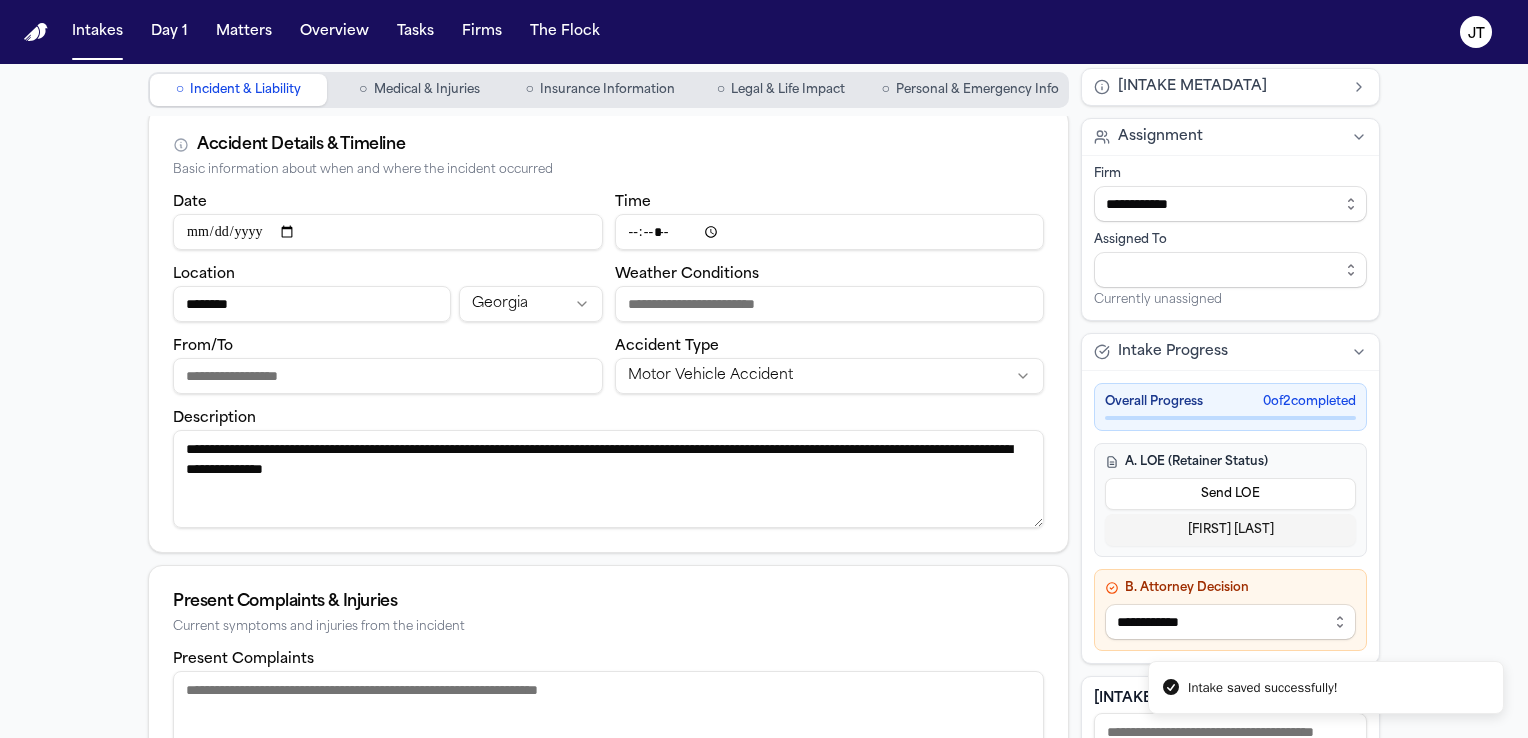 scroll, scrollTop: 300, scrollLeft: 0, axis: vertical 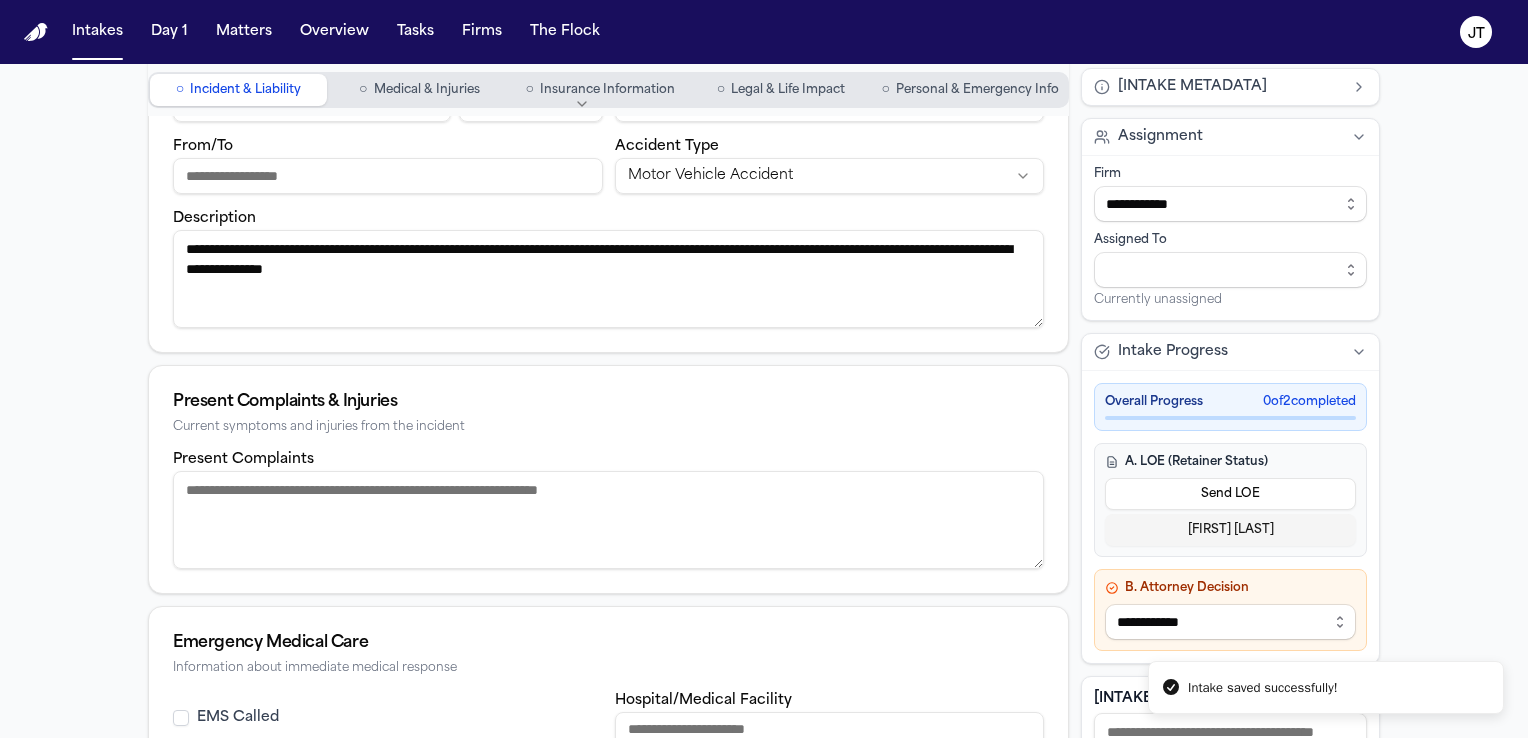 type 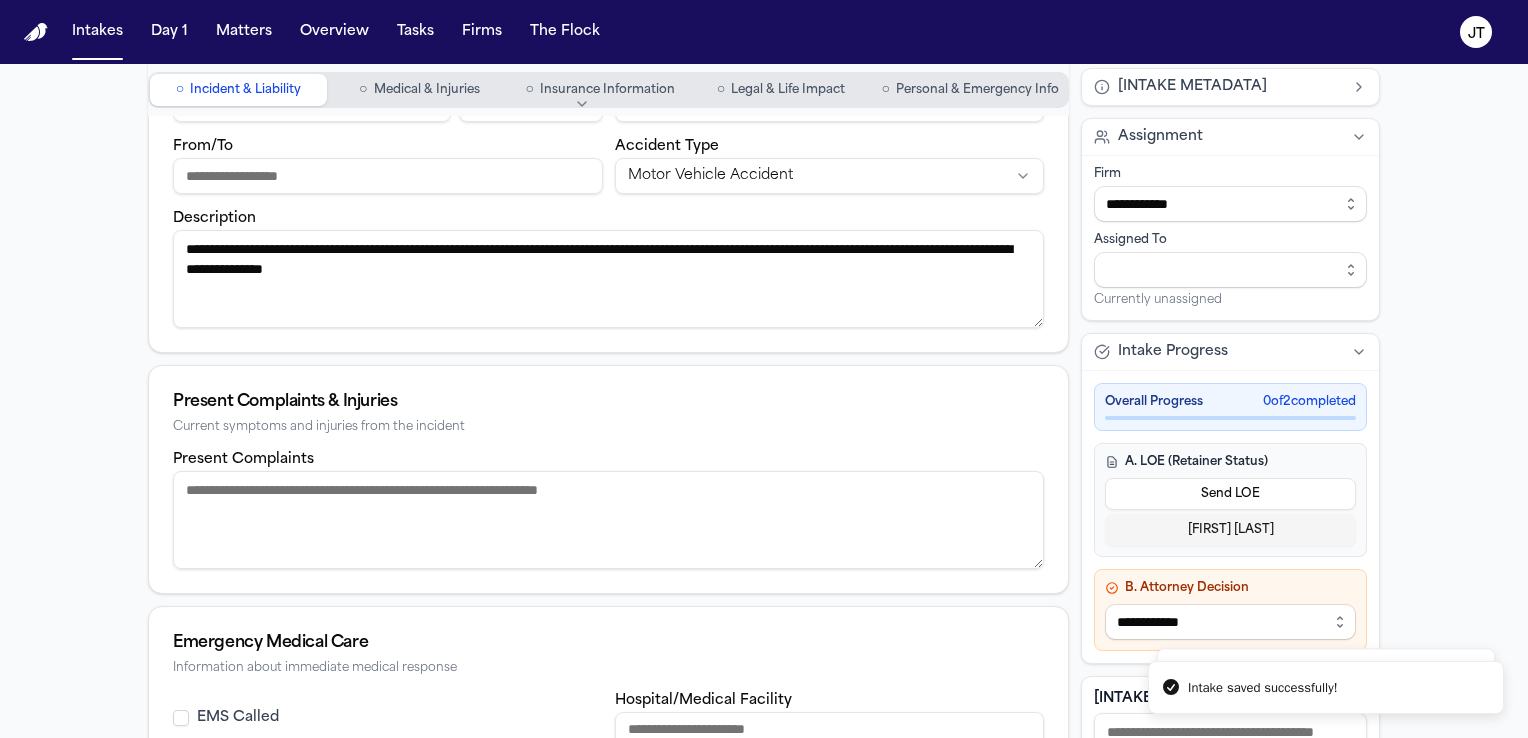 click on "Present Complaints" at bounding box center (608, 520) 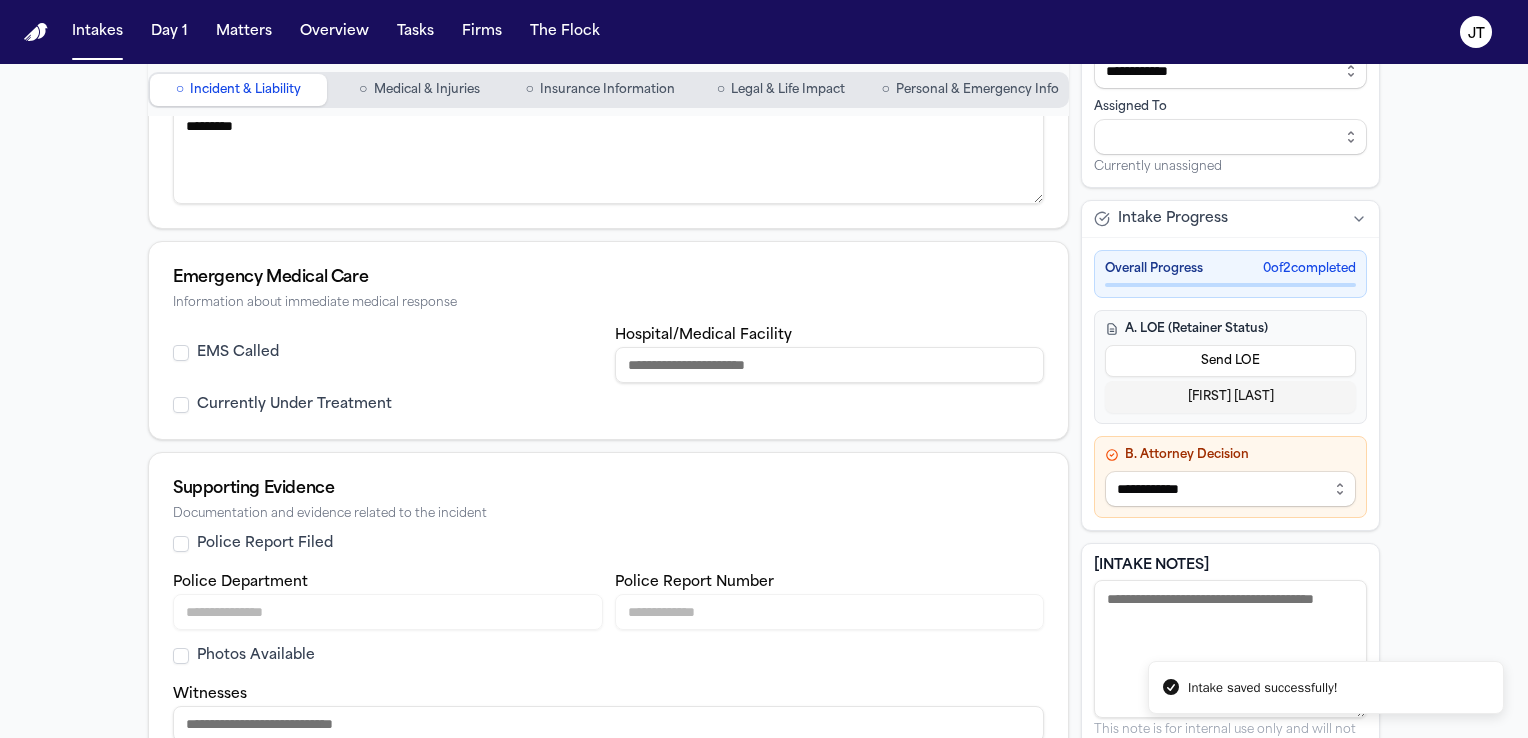 scroll, scrollTop: 699, scrollLeft: 0, axis: vertical 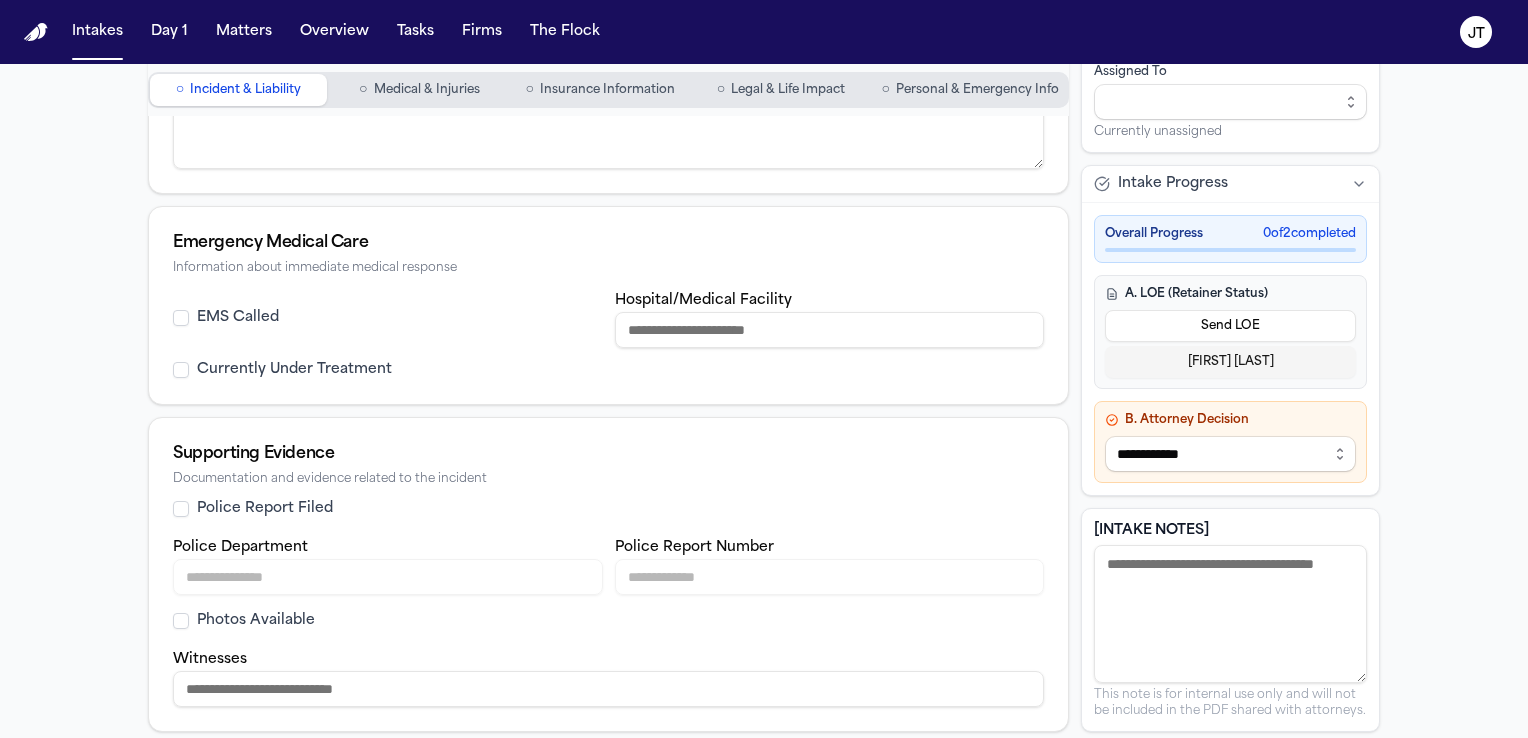 type on "*********" 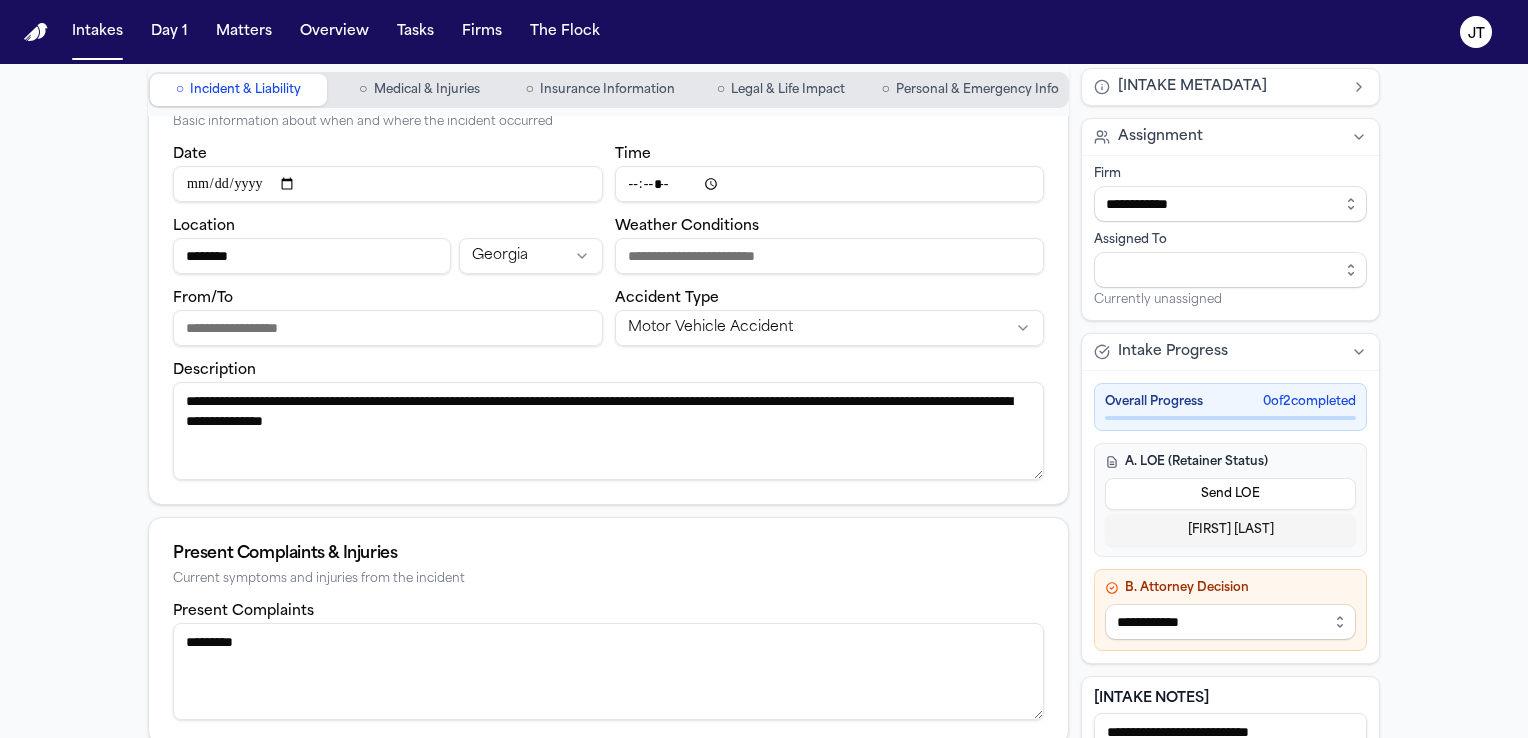 scroll, scrollTop: 0, scrollLeft: 0, axis: both 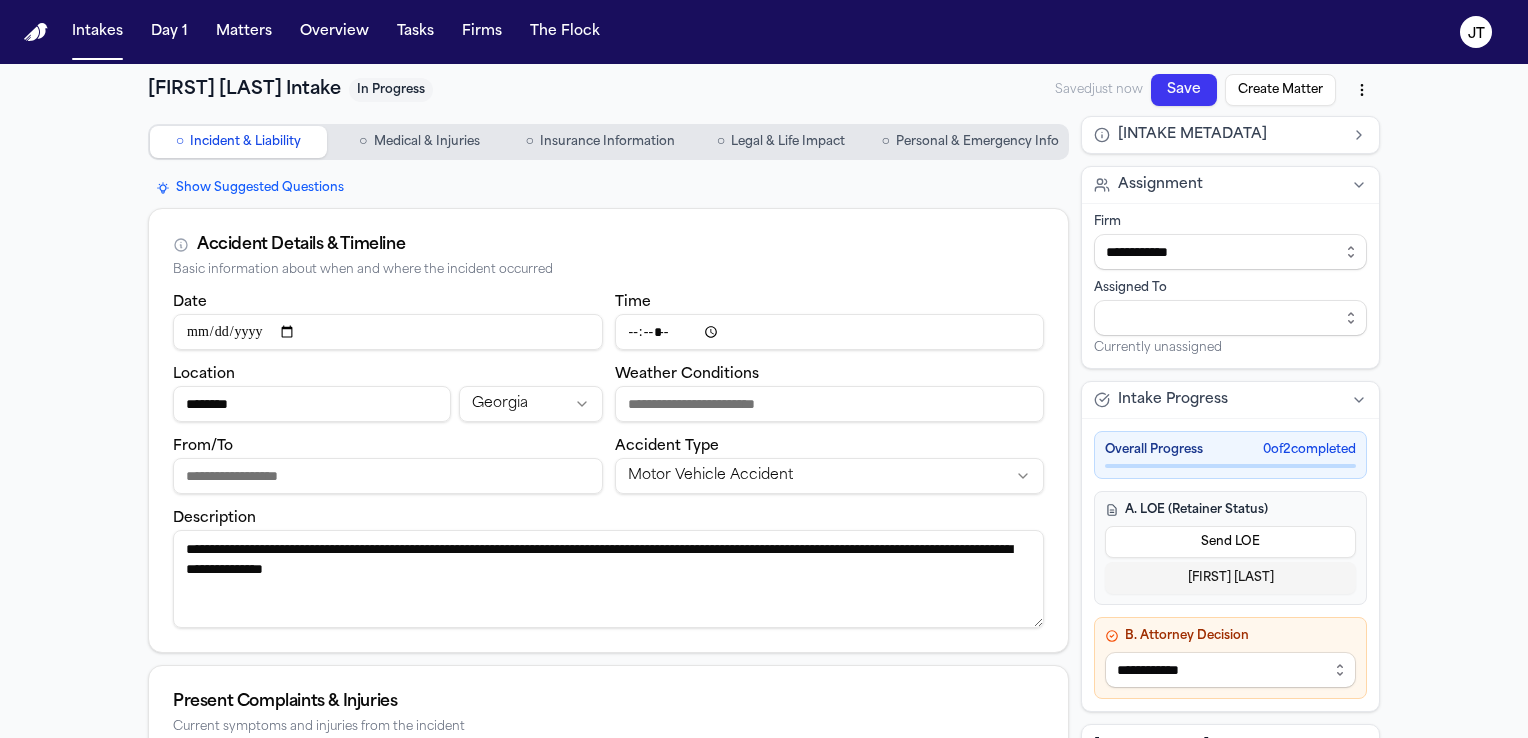 type on "**********" 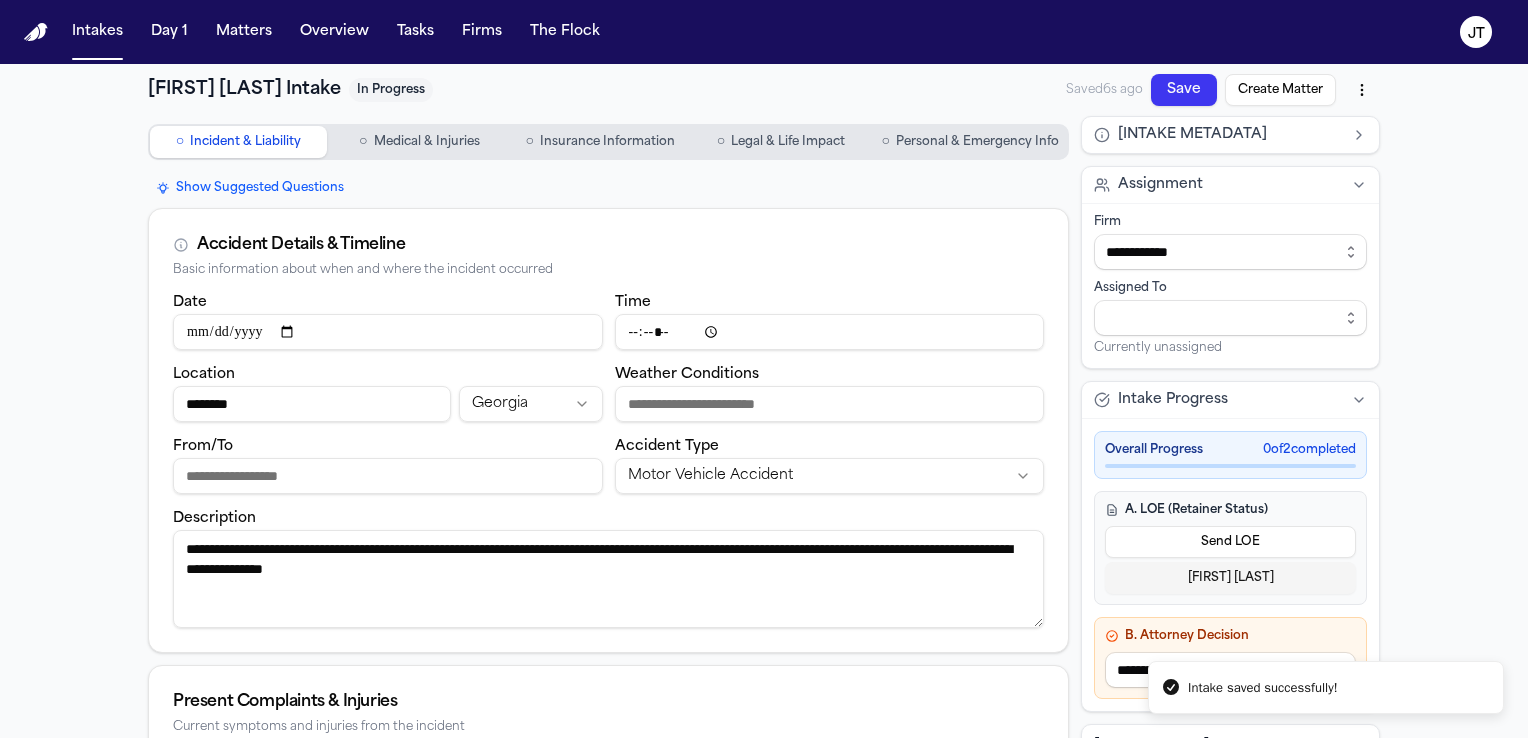 click at bounding box center (36, 32) 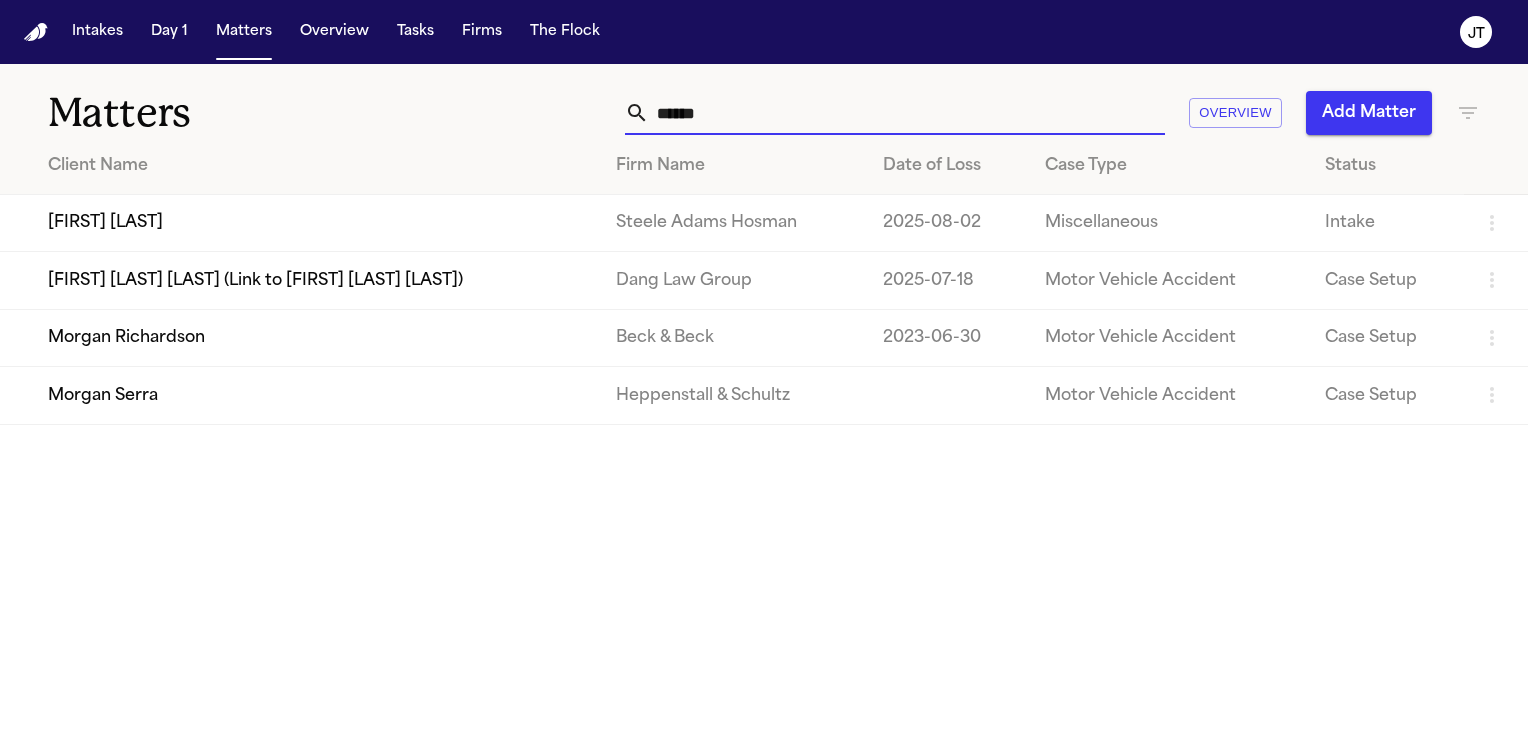 drag, startPoint x: 773, startPoint y: 118, endPoint x: 640, endPoint y: 120, distance: 133.01503 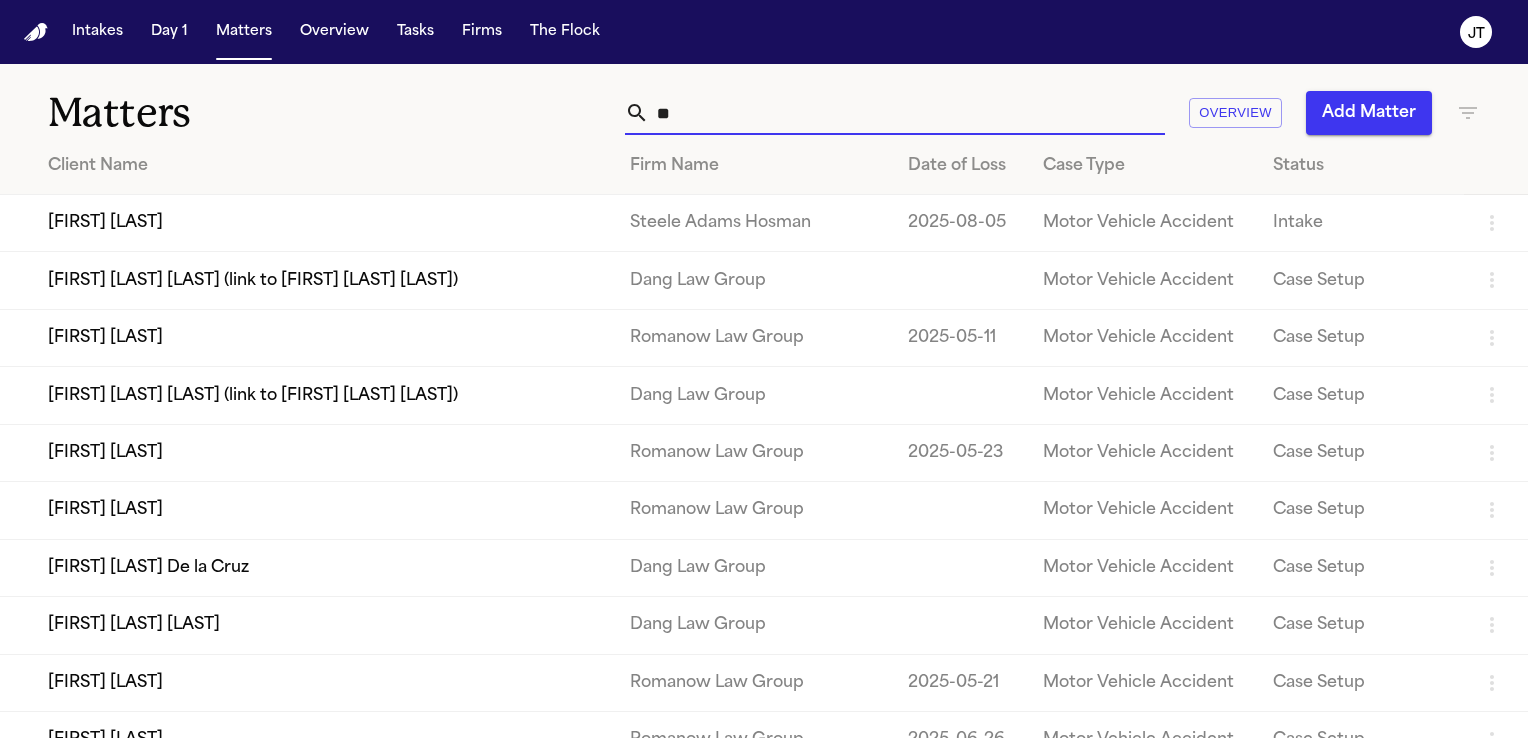 type on "*" 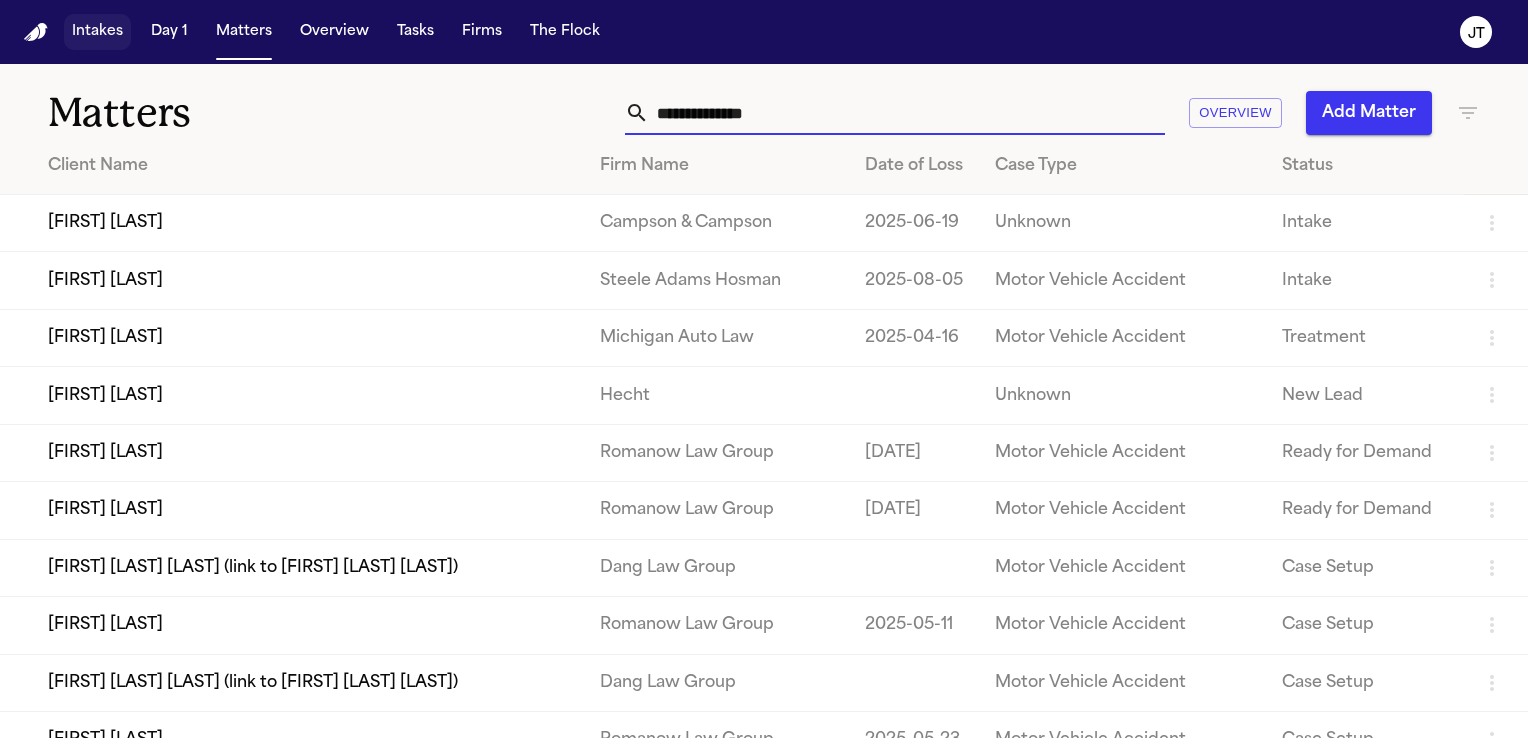 type 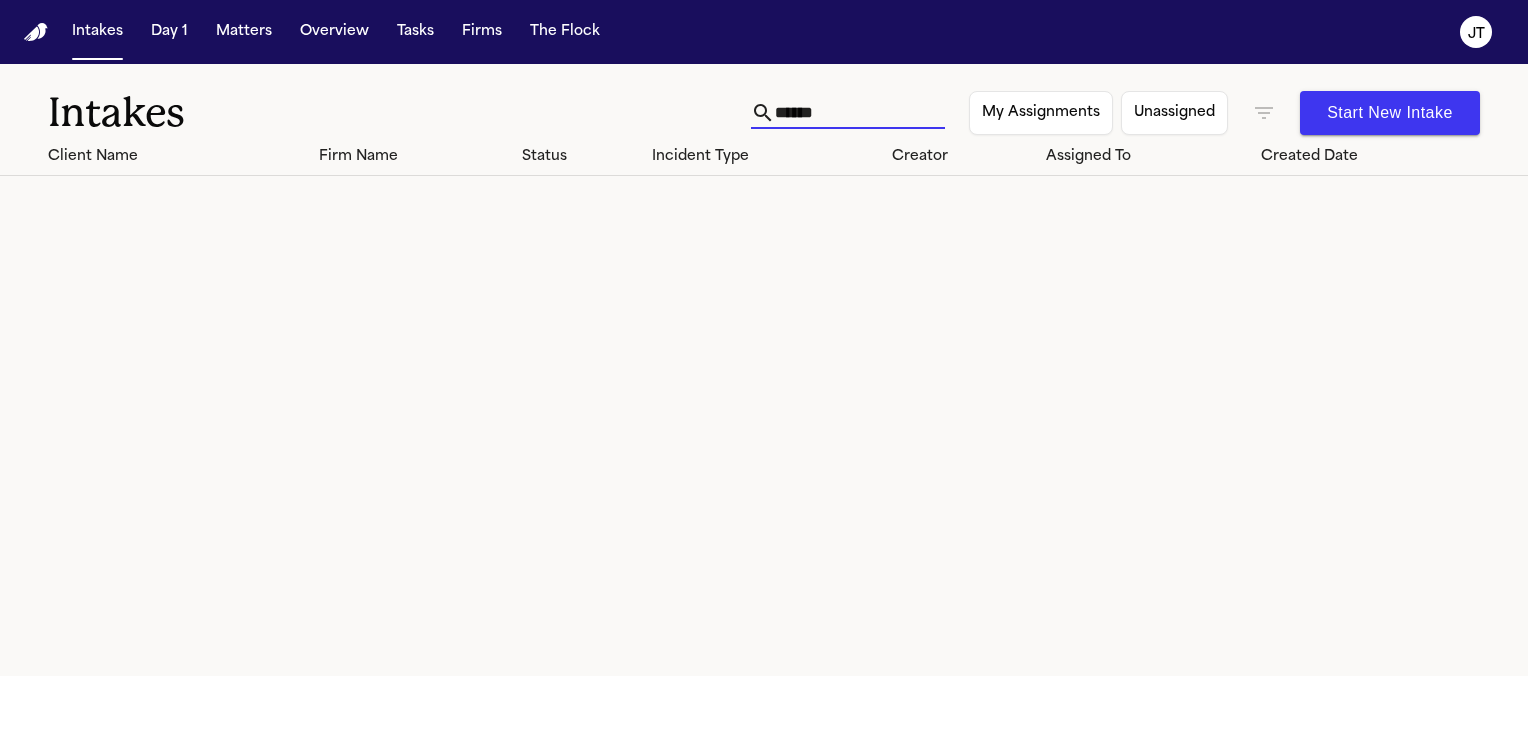 drag, startPoint x: 853, startPoint y: 112, endPoint x: 658, endPoint y: 112, distance: 195 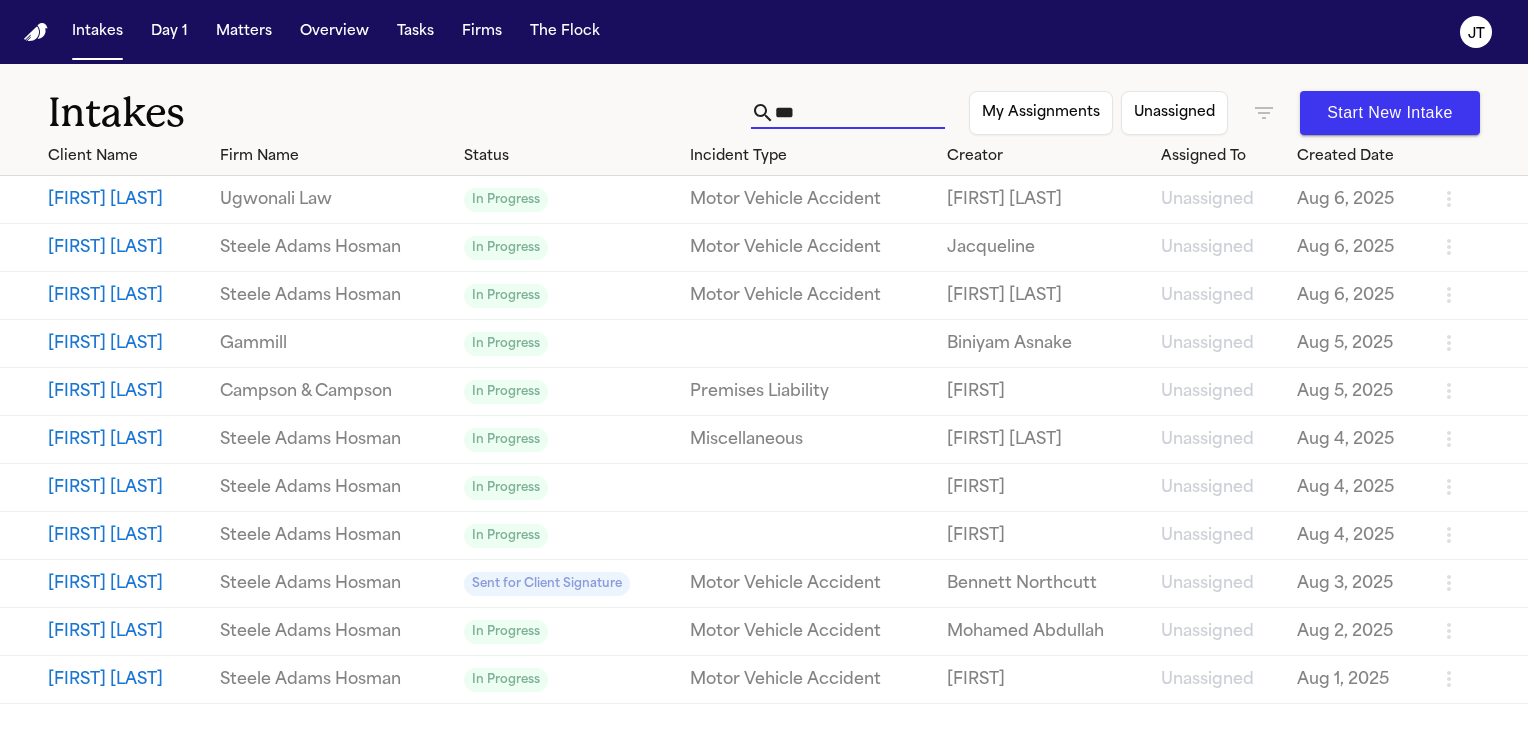 type on "***" 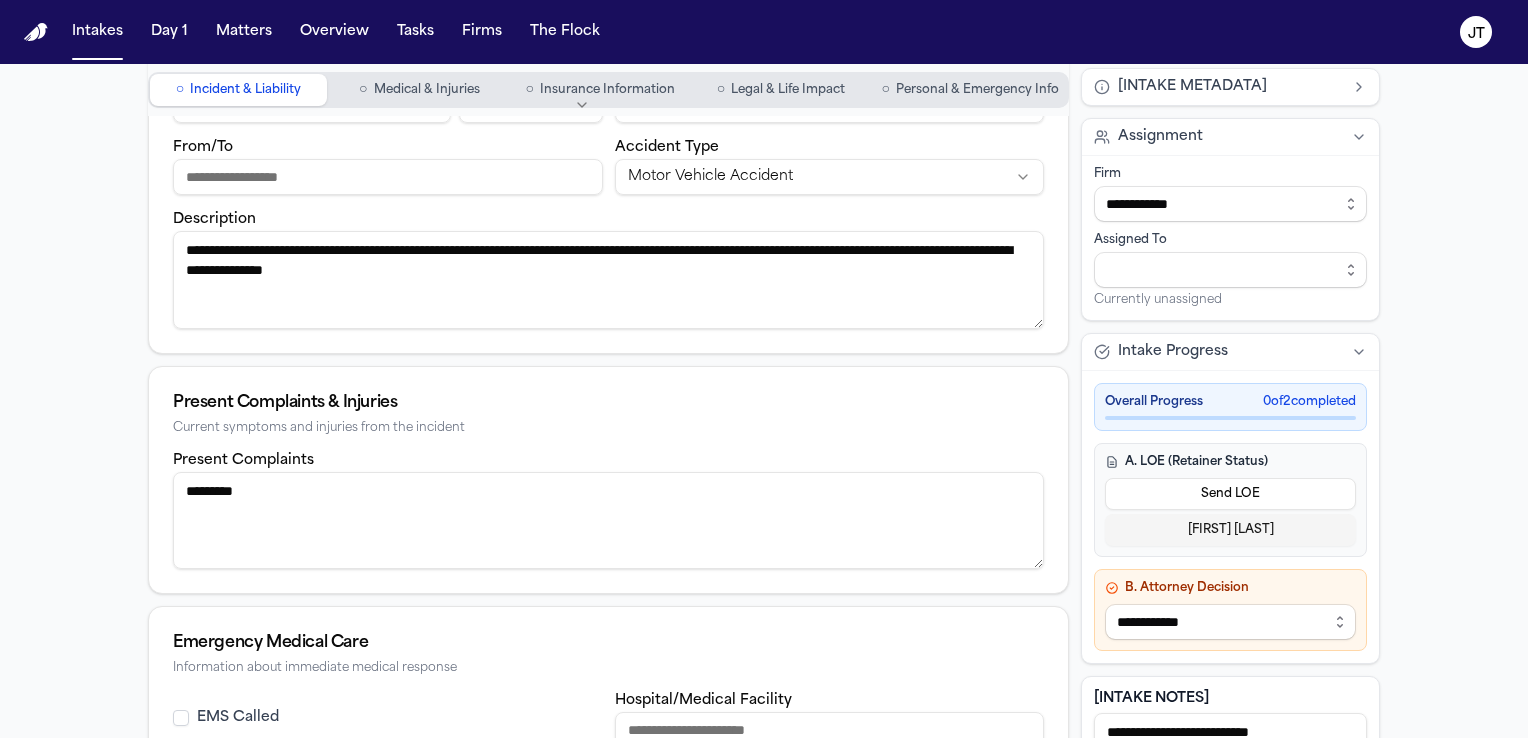 scroll, scrollTop: 0, scrollLeft: 0, axis: both 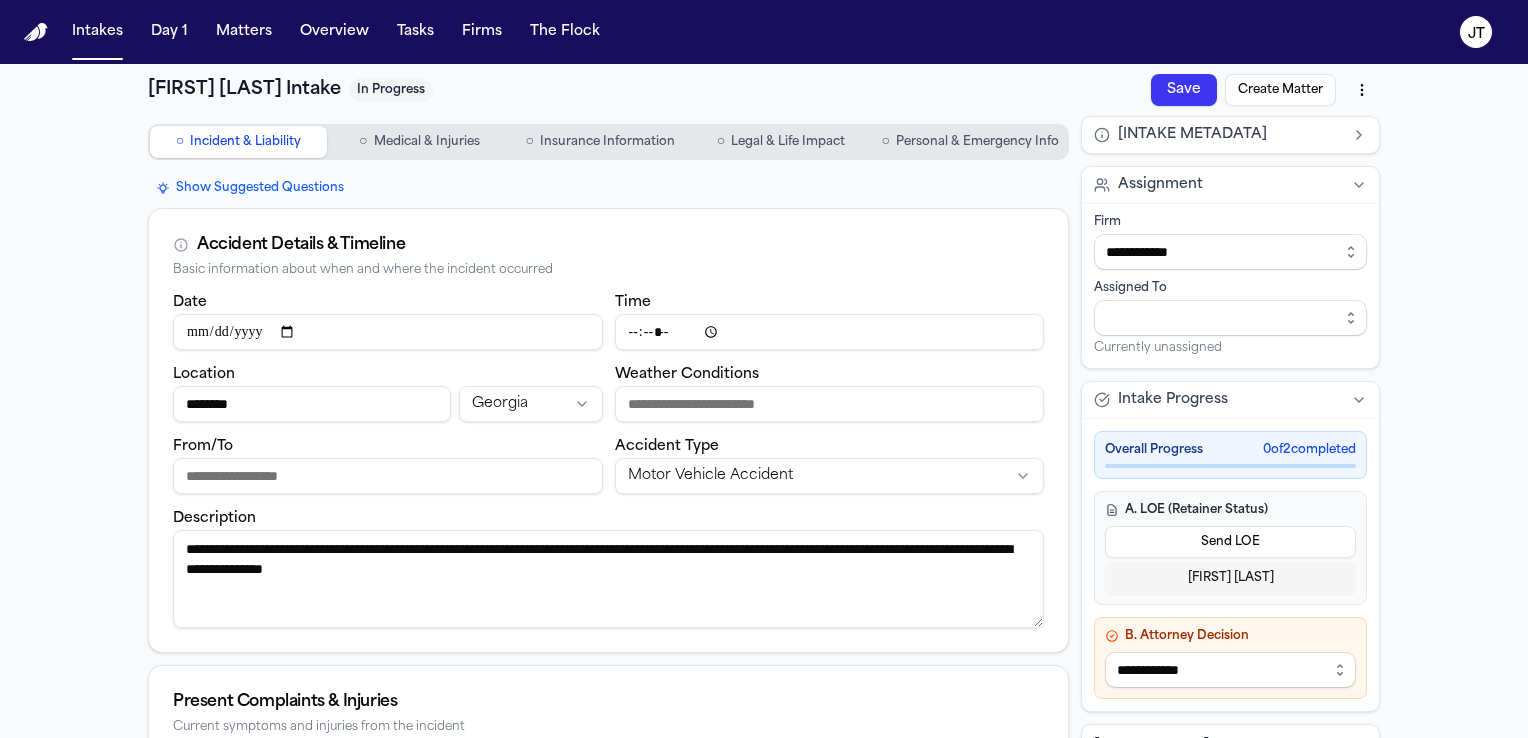 click on "Personal & Emergency Info" at bounding box center [977, 142] 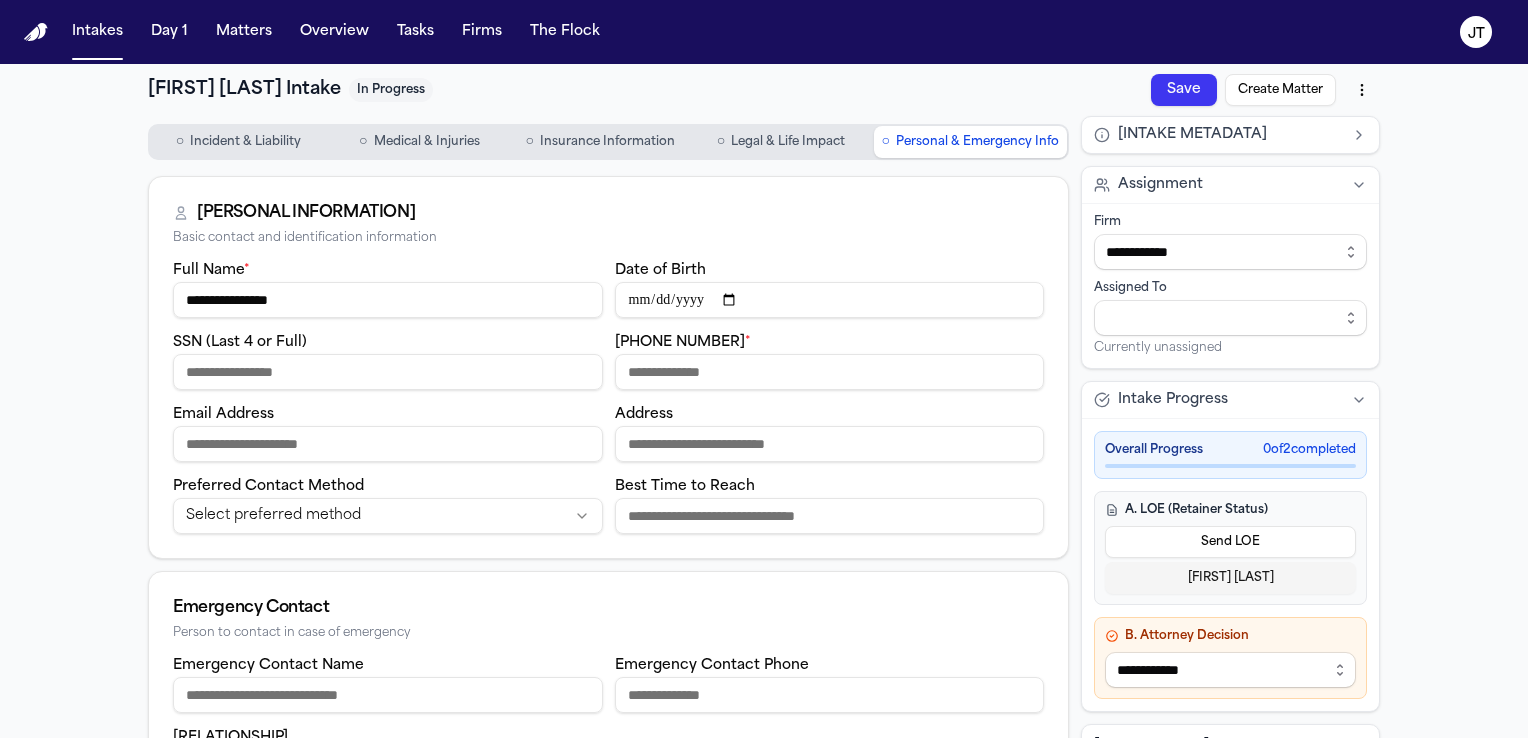 click on "Email Address" at bounding box center [388, 444] 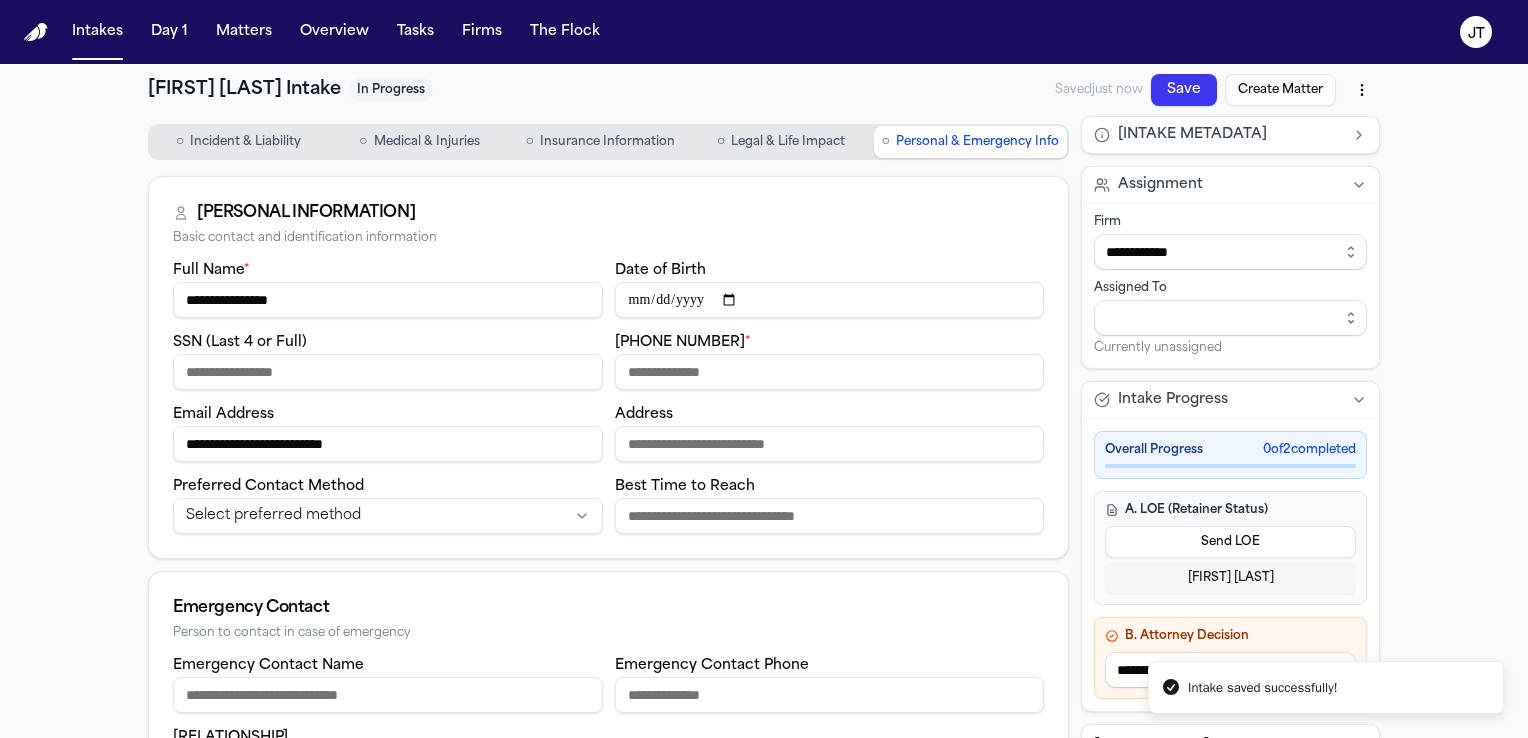 type on "**********" 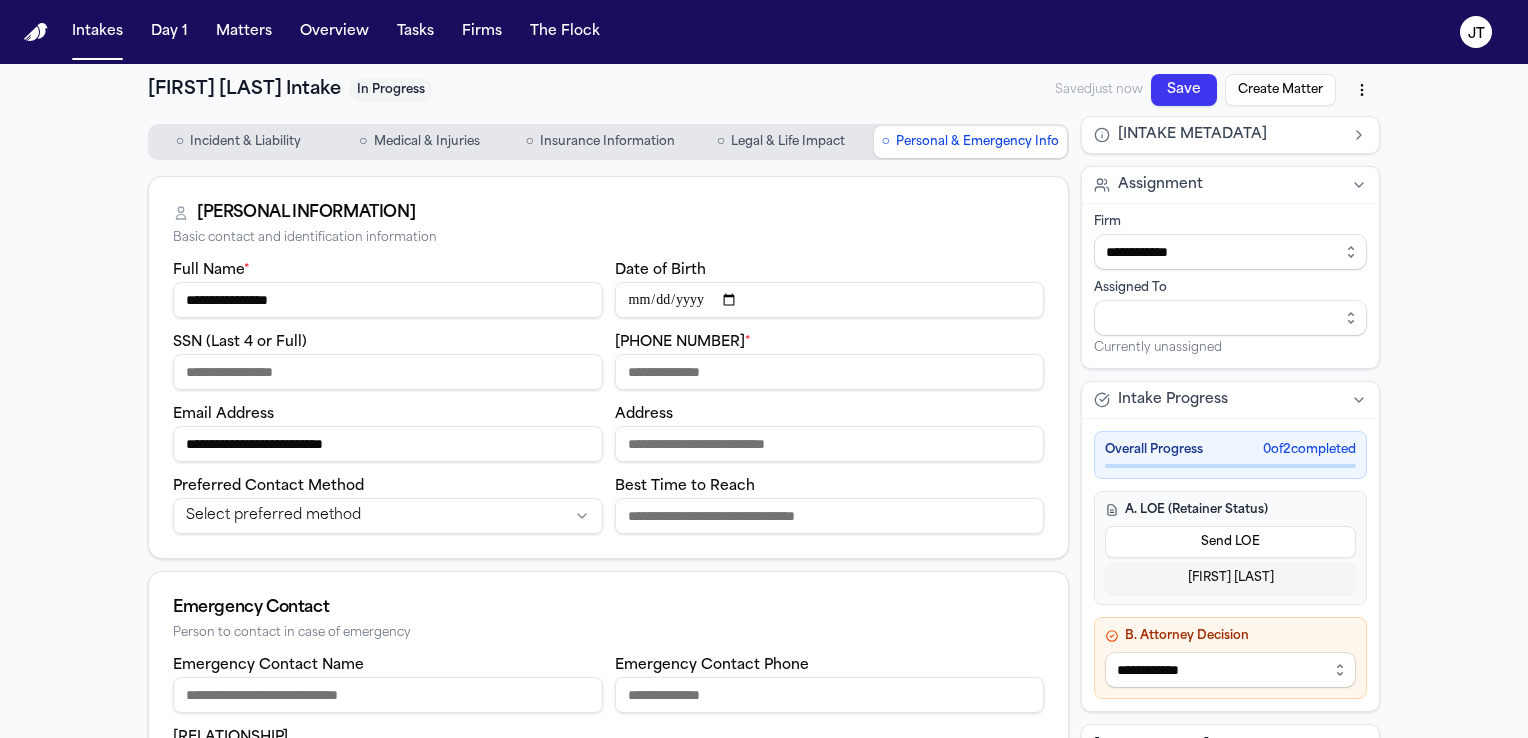 click on "Phone Number  *" at bounding box center [830, 372] 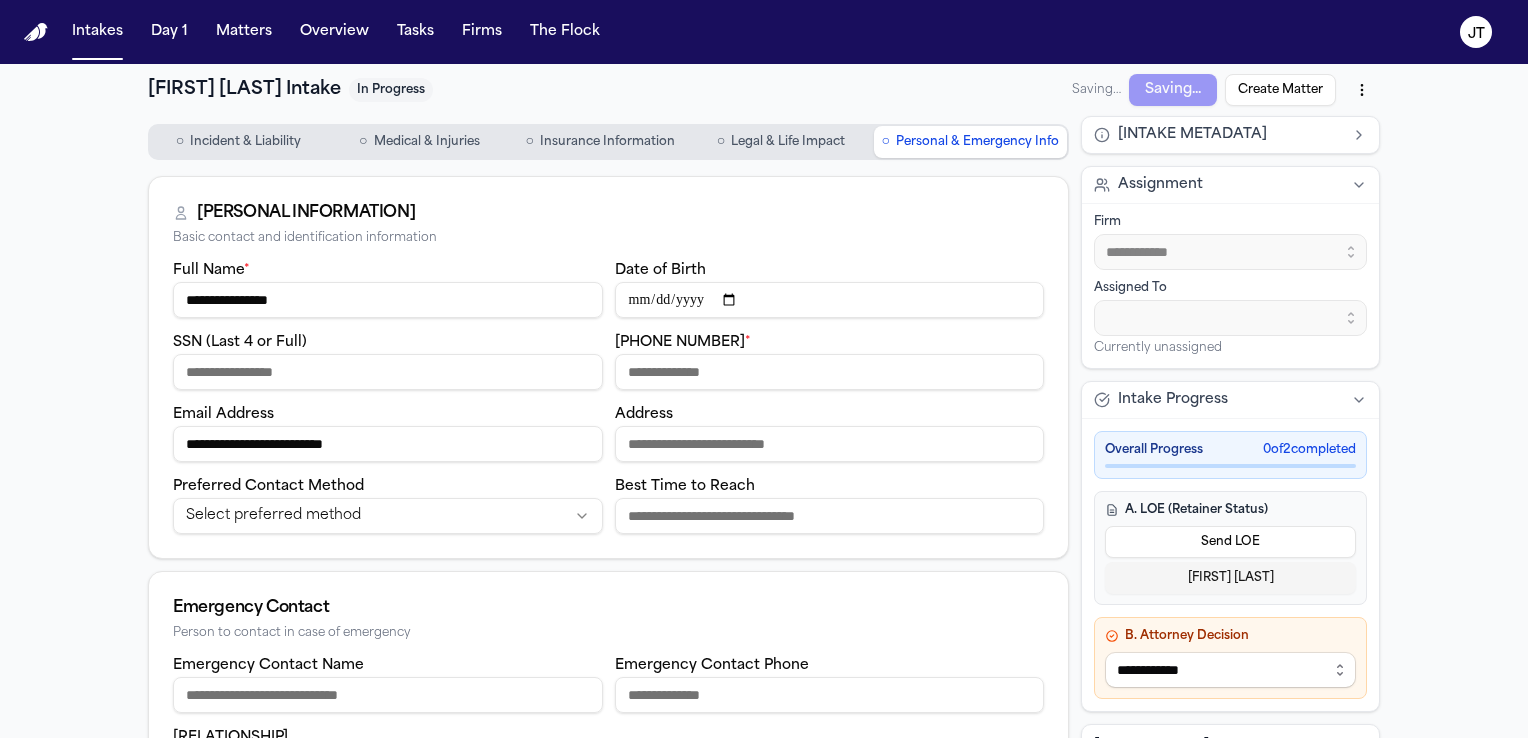 paste on "**********" 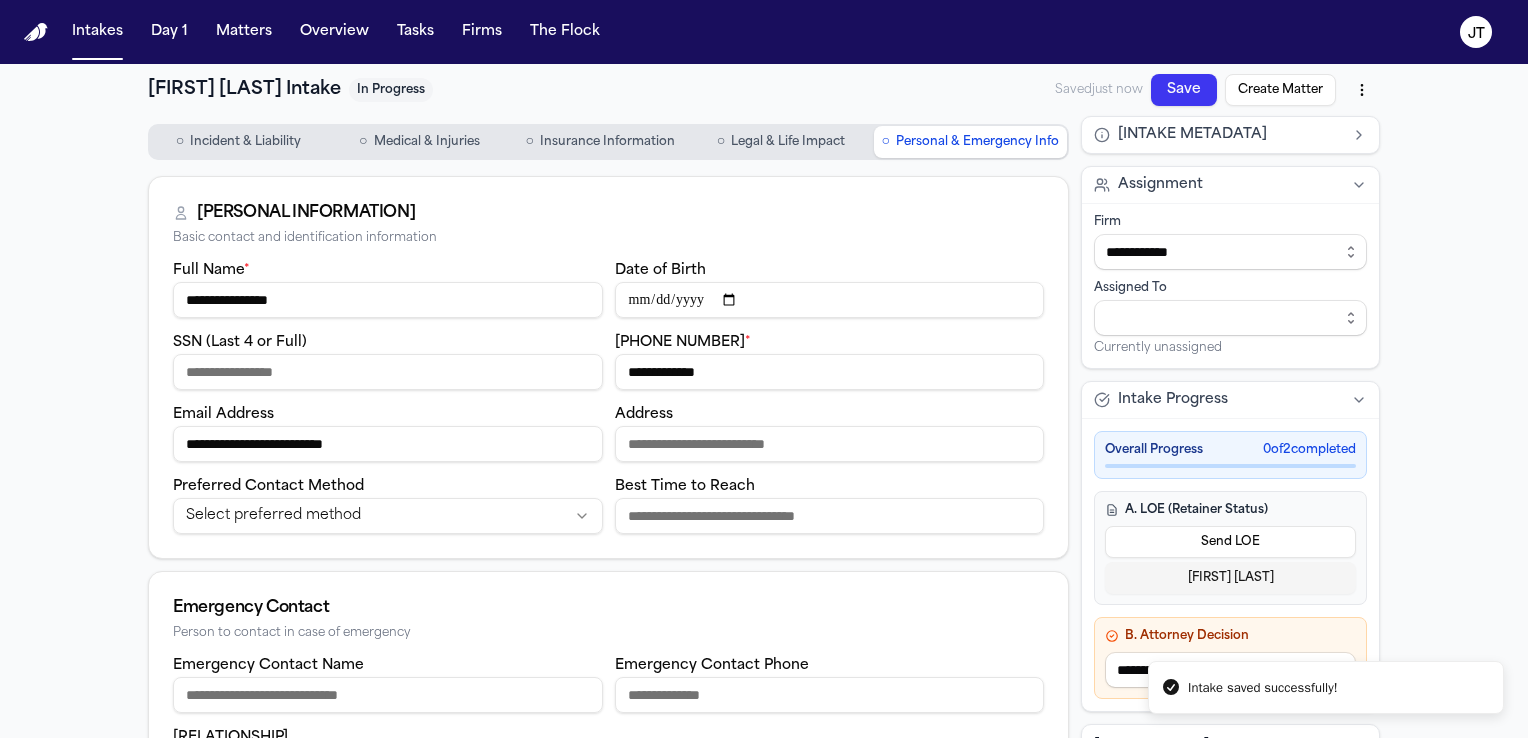 type on "**********" 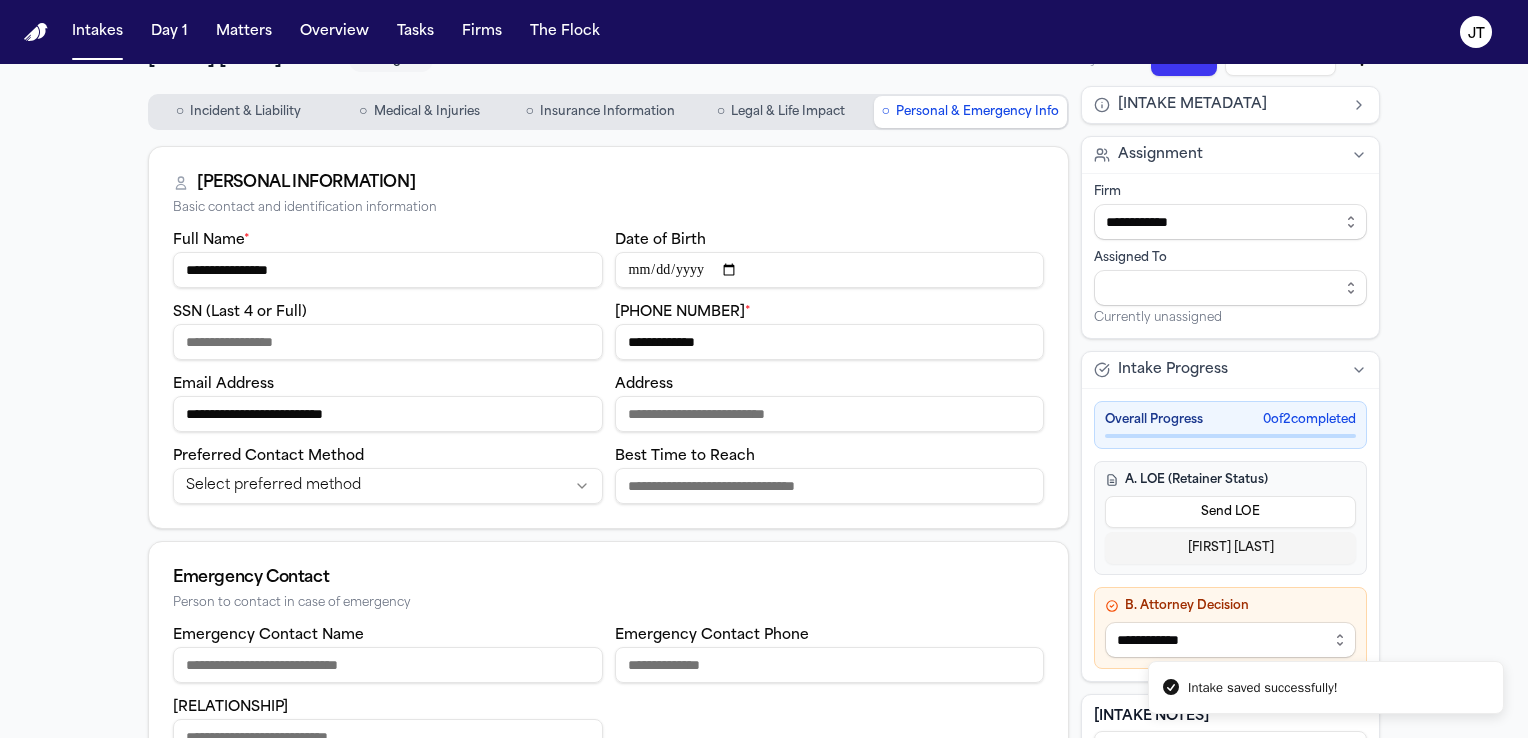 scroll, scrollTop: 0, scrollLeft: 0, axis: both 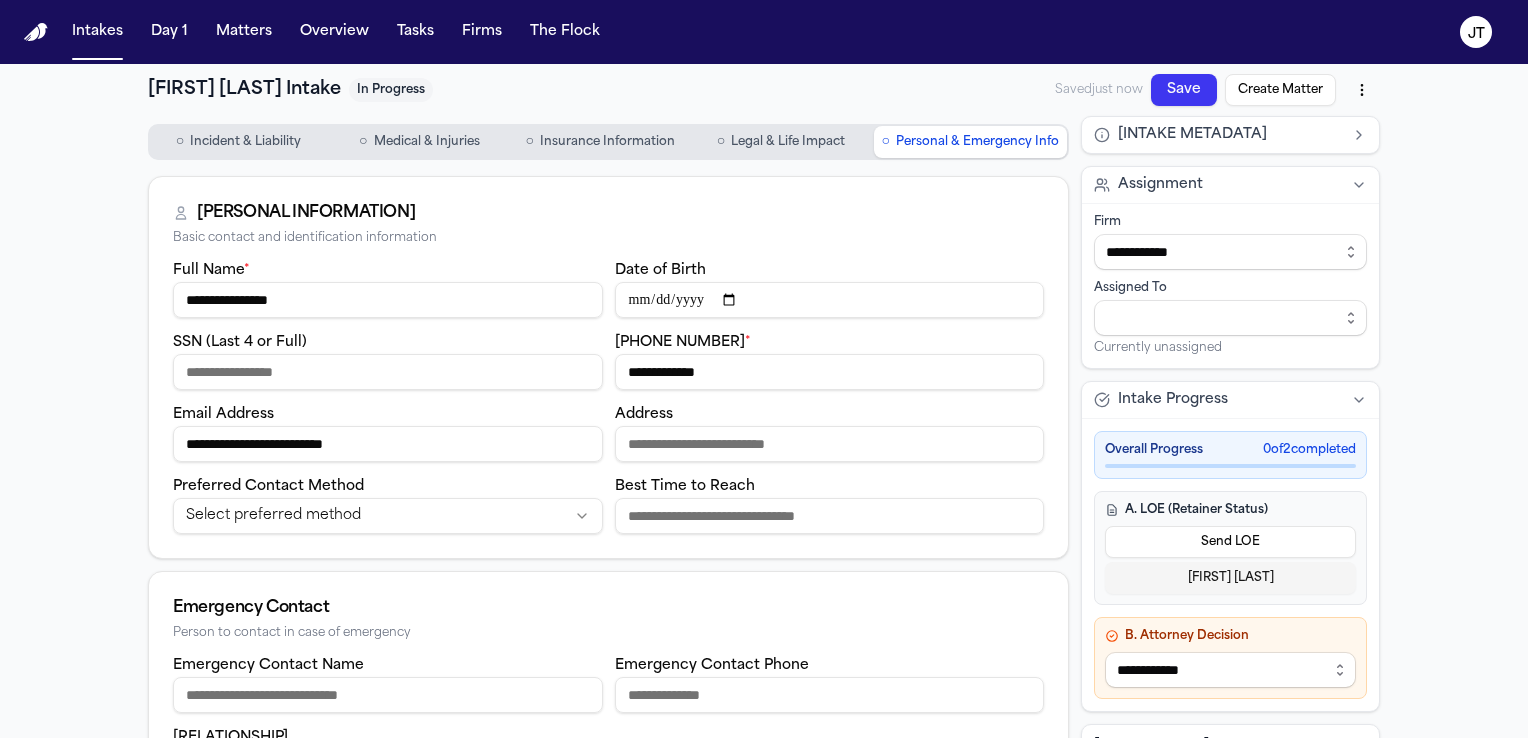 drag, startPoint x: 740, startPoint y: 374, endPoint x: 563, endPoint y: 374, distance: 177 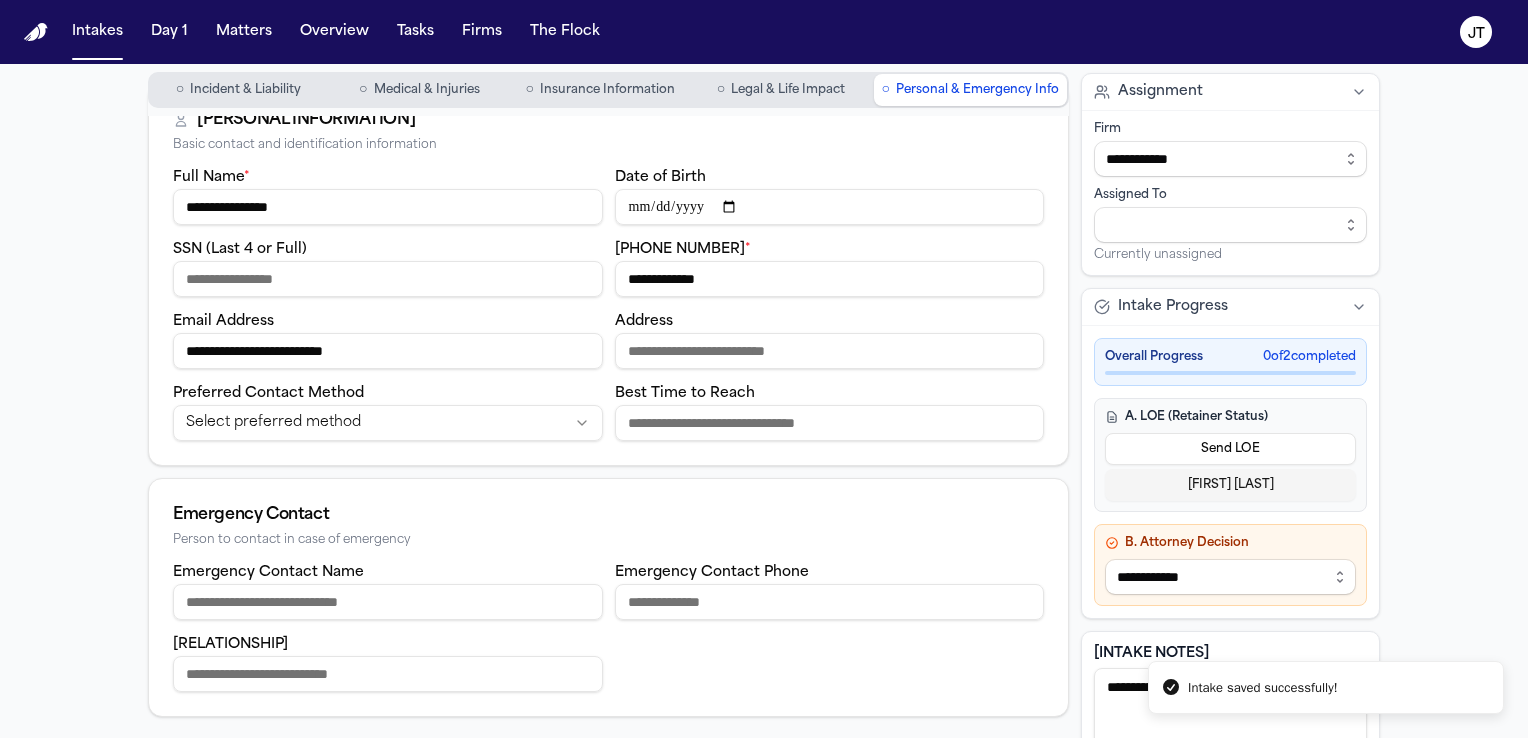 scroll, scrollTop: 0, scrollLeft: 0, axis: both 